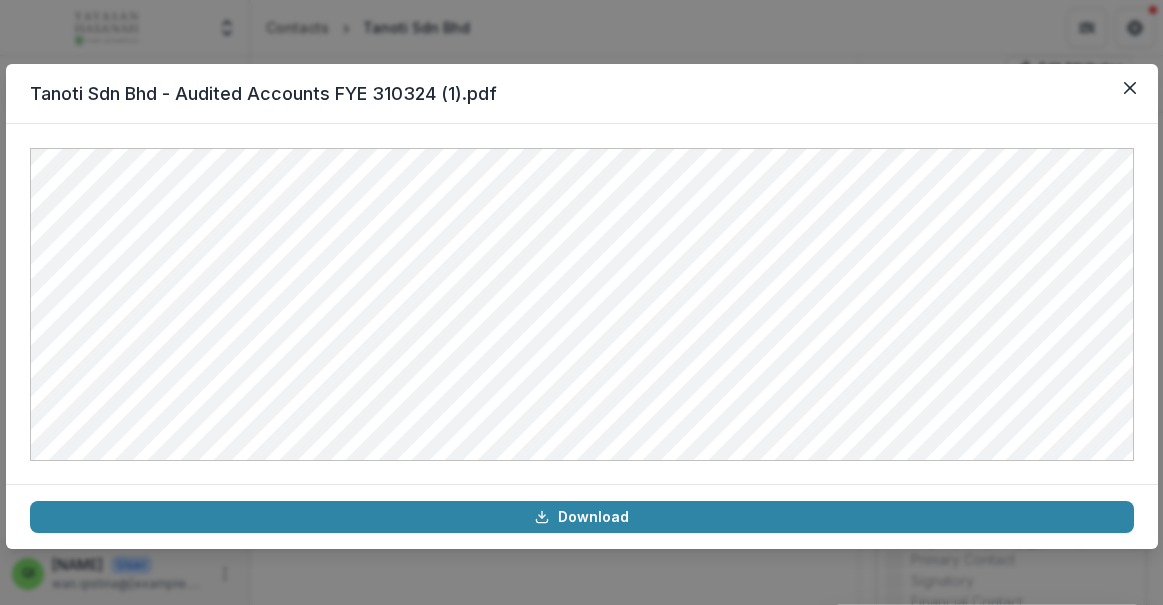 scroll, scrollTop: 0, scrollLeft: 0, axis: both 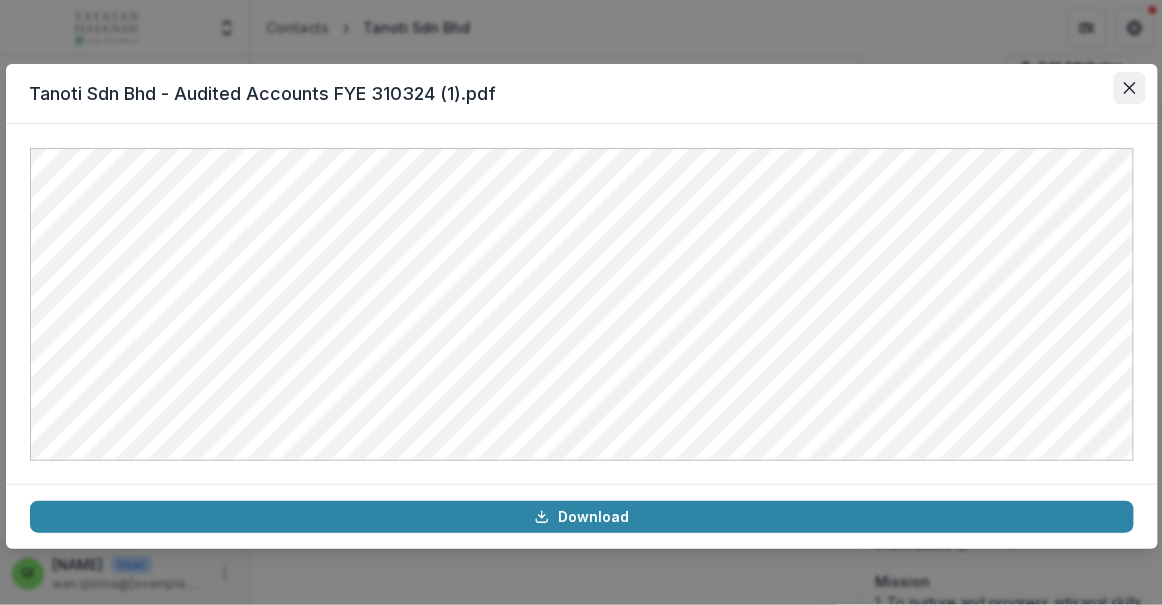 click 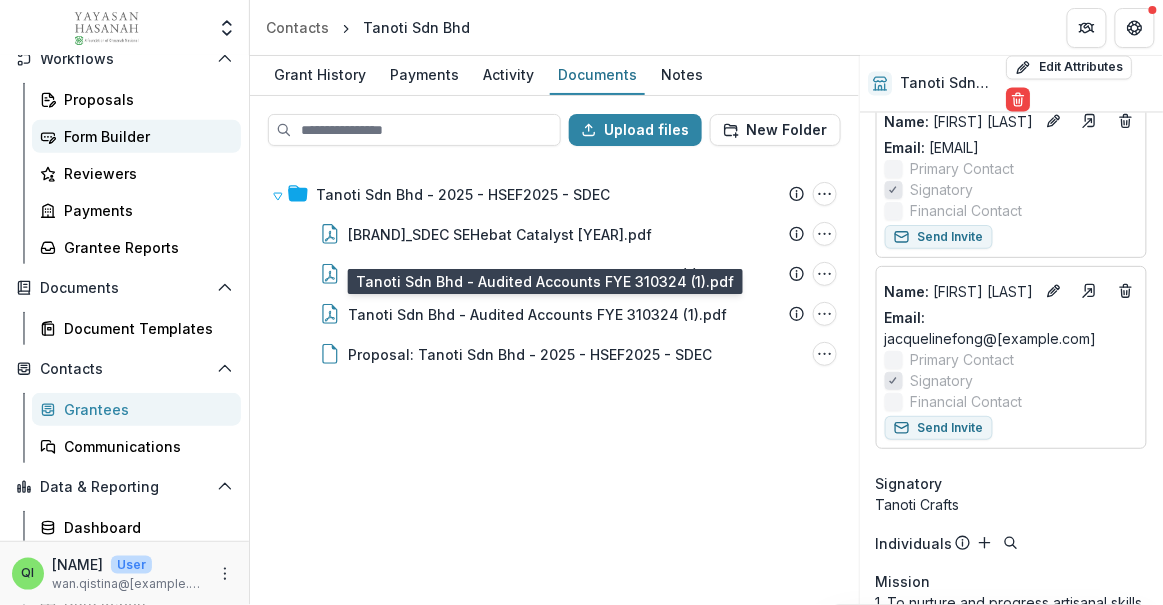 scroll, scrollTop: 290, scrollLeft: 0, axis: vertical 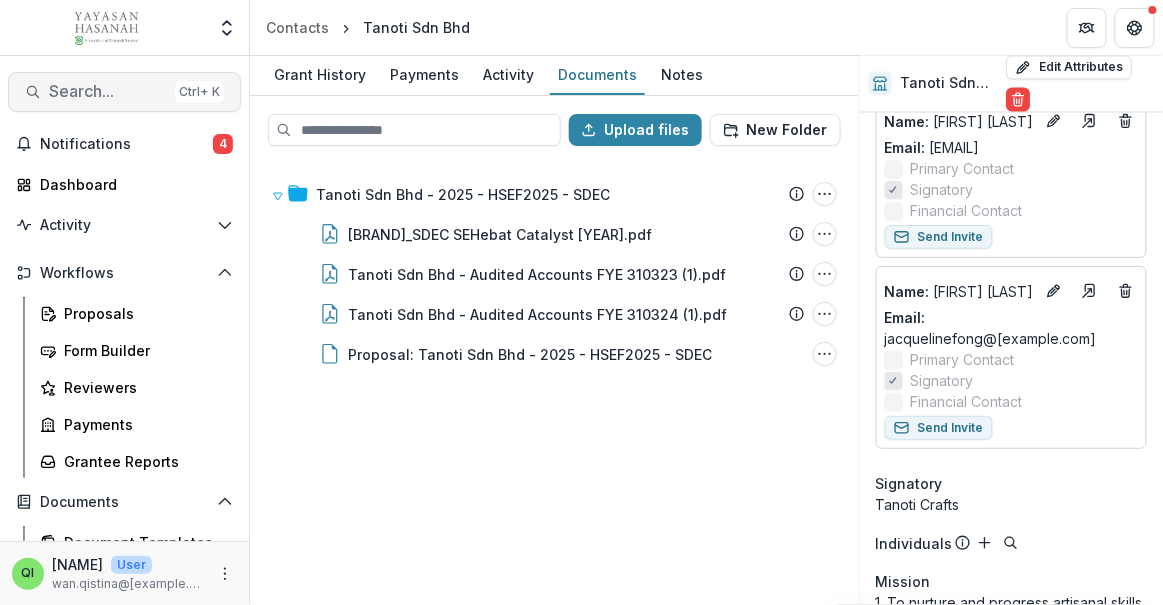click on "Search..." at bounding box center (108, 91) 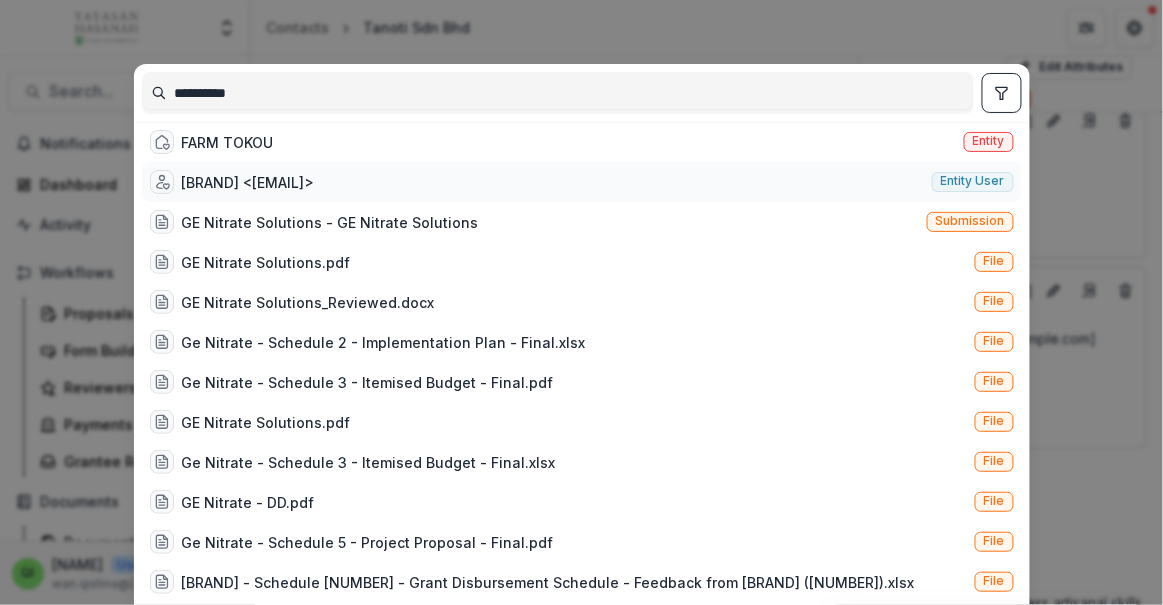 type on "**********" 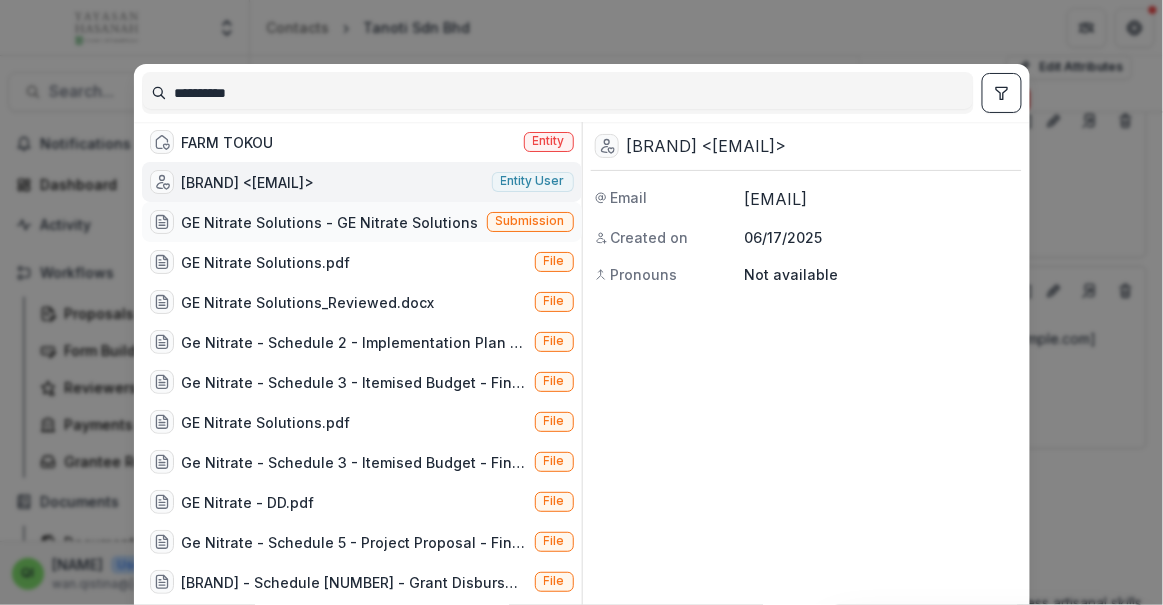 click on "GE Nitrate Solutions​ - GE Nitrate Solutions" at bounding box center [330, 222] 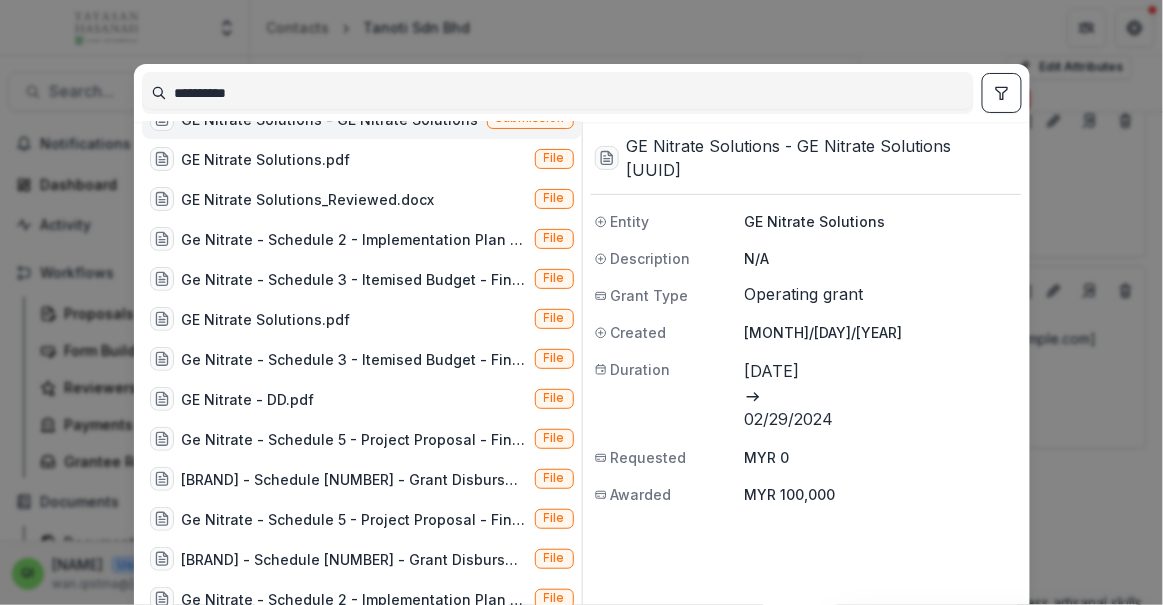 scroll, scrollTop: 0, scrollLeft: 0, axis: both 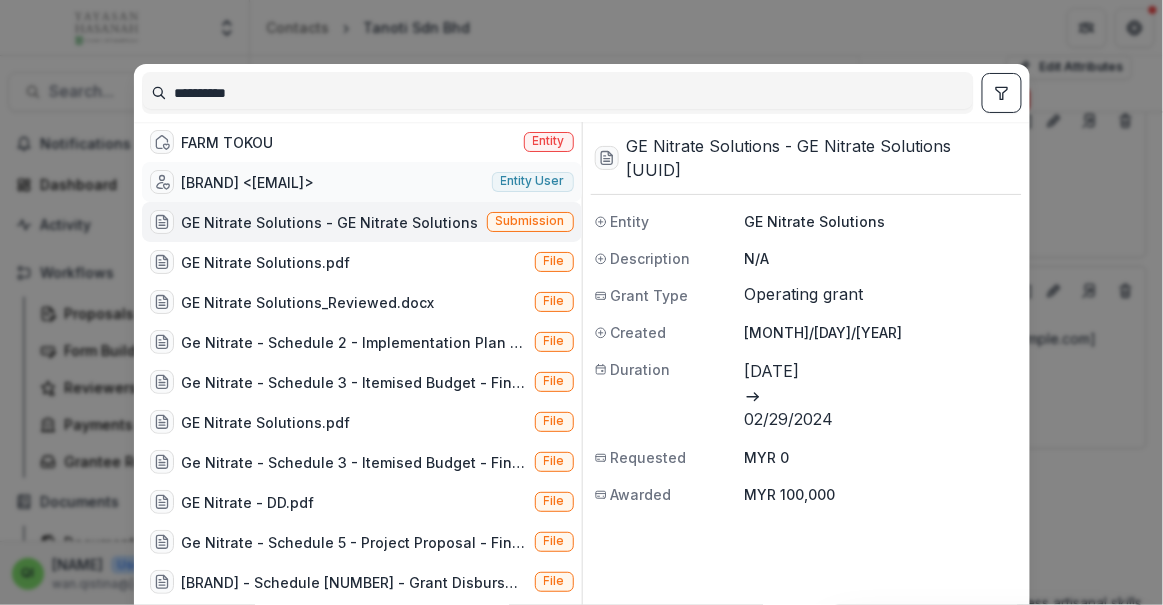 click on "[BRAND] <[EMAIL]>" at bounding box center (248, 182) 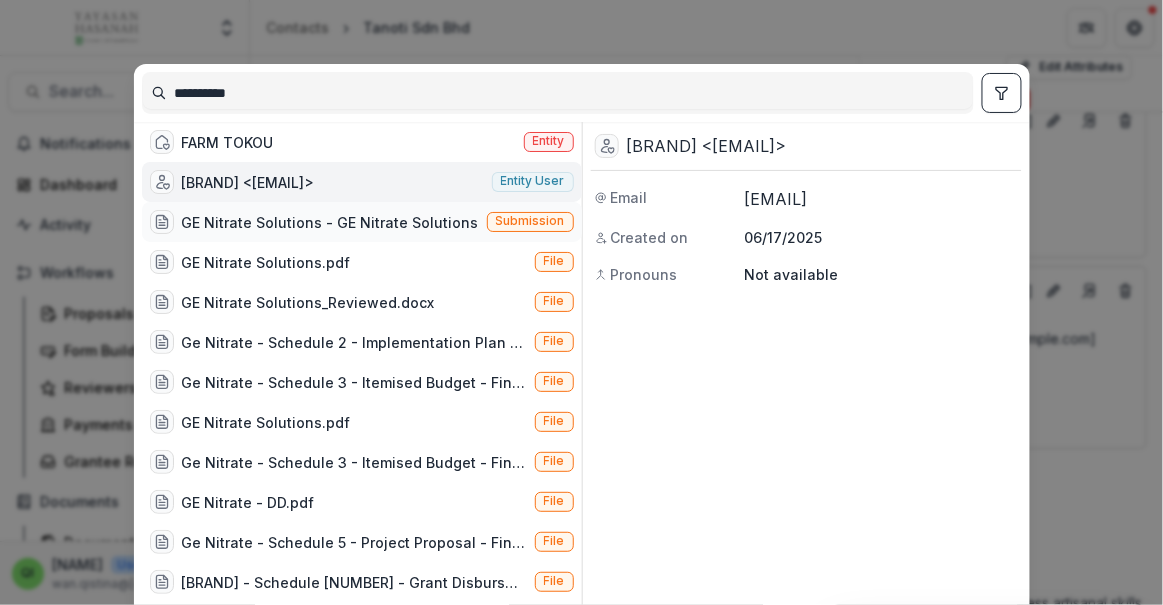 click on "GE Nitrate Solutions​ - GE Nitrate Solutions" at bounding box center (330, 222) 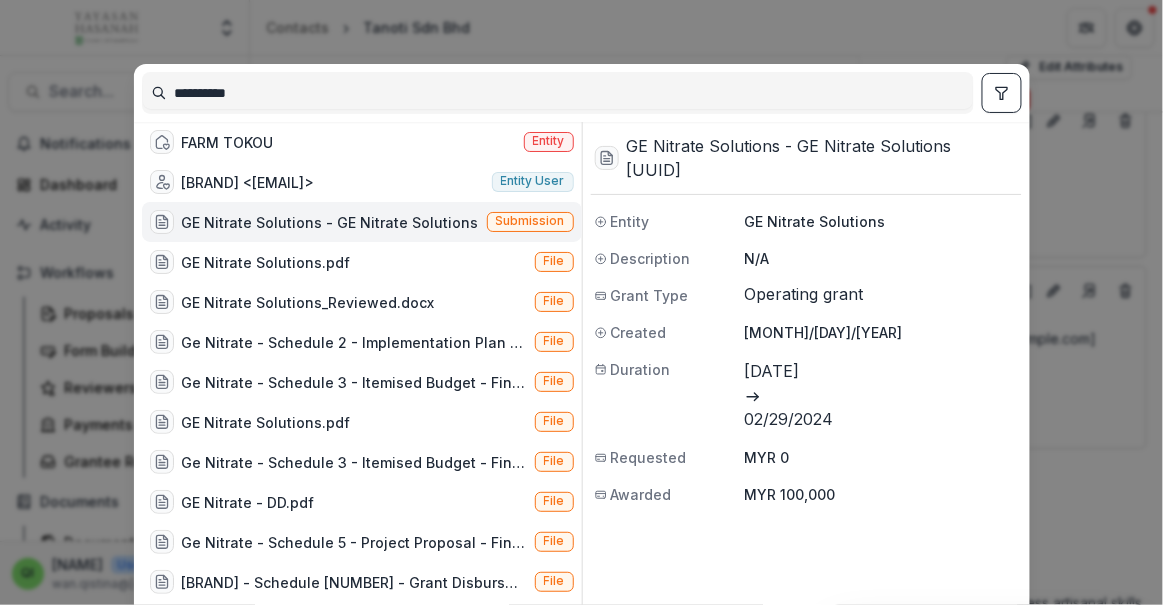 click on "GE Nitrate Solutions" at bounding box center (881, 221) 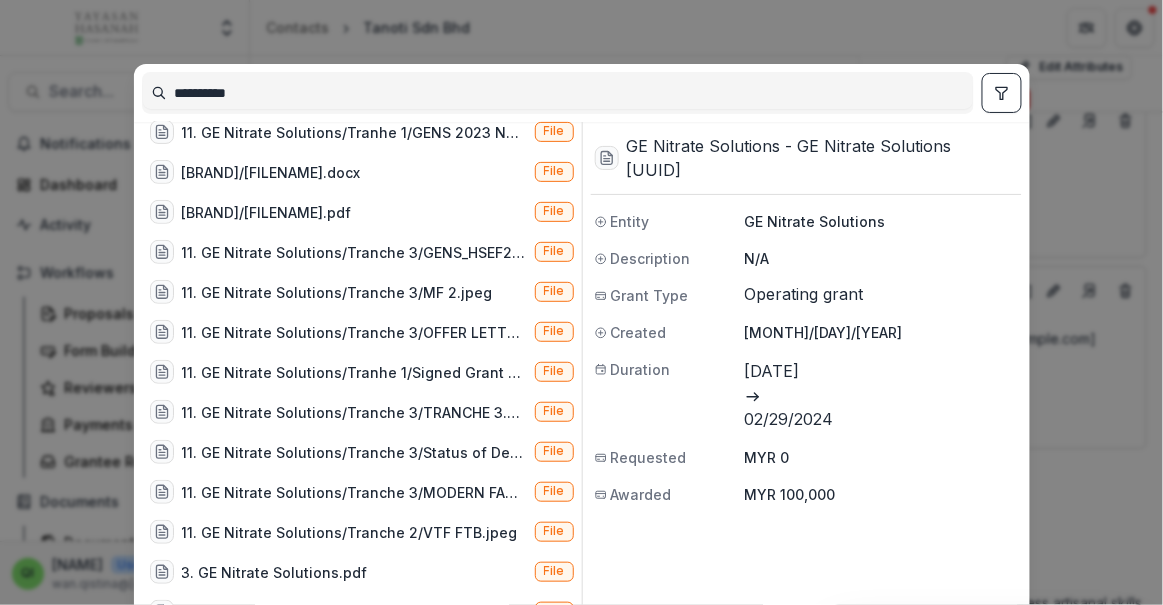 scroll, scrollTop: 2049, scrollLeft: 0, axis: vertical 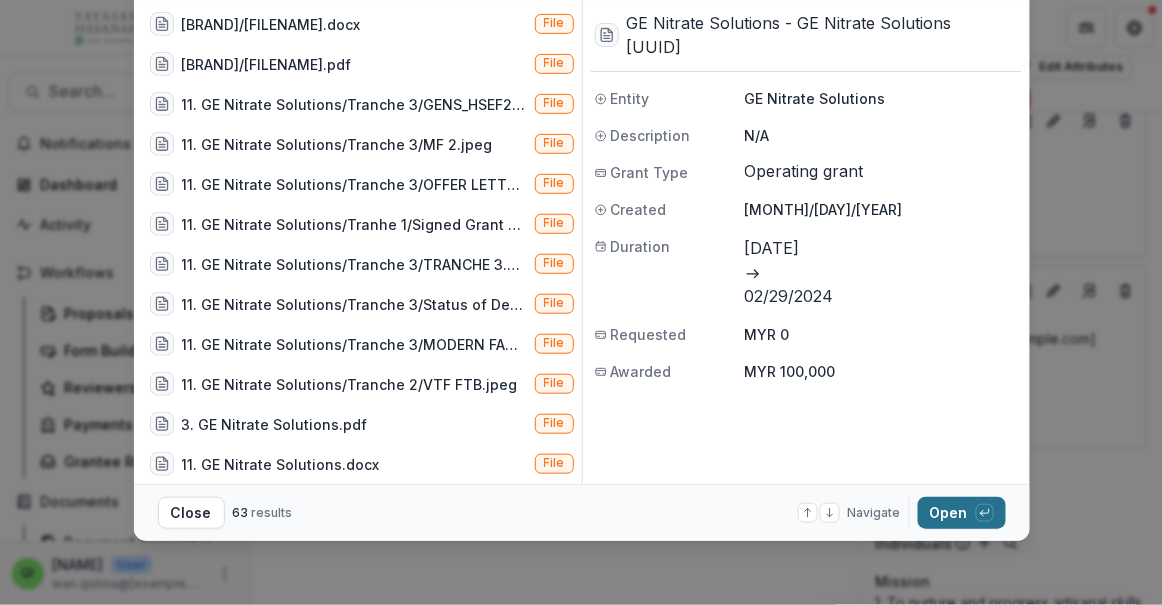 click on "Open with enter key" at bounding box center [962, 513] 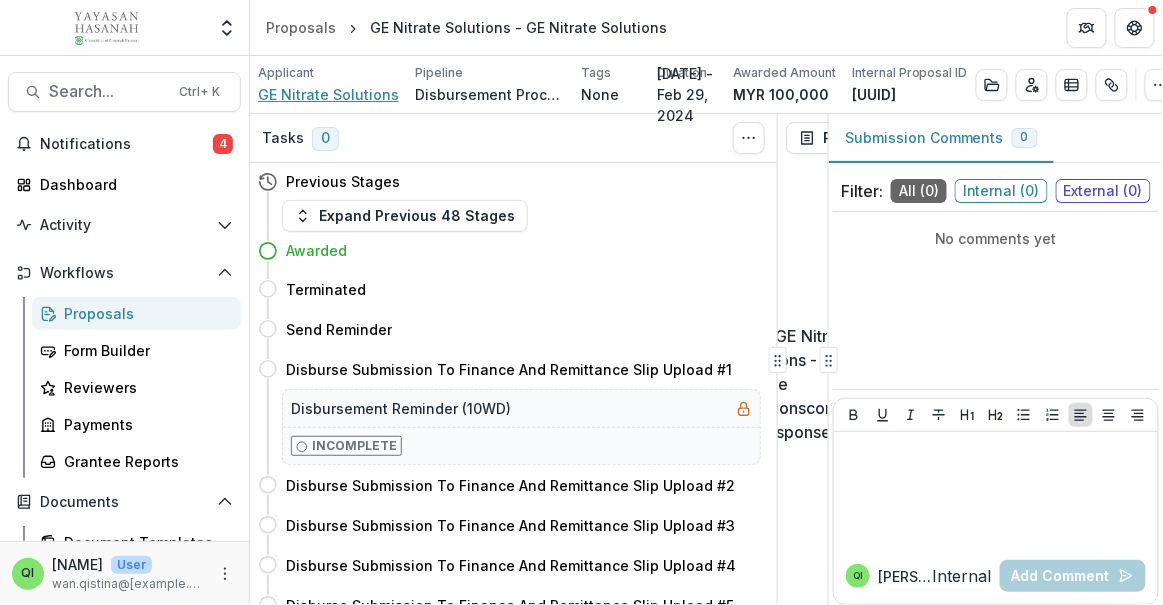 click on "GE Nitrate Solutions" at bounding box center [328, 94] 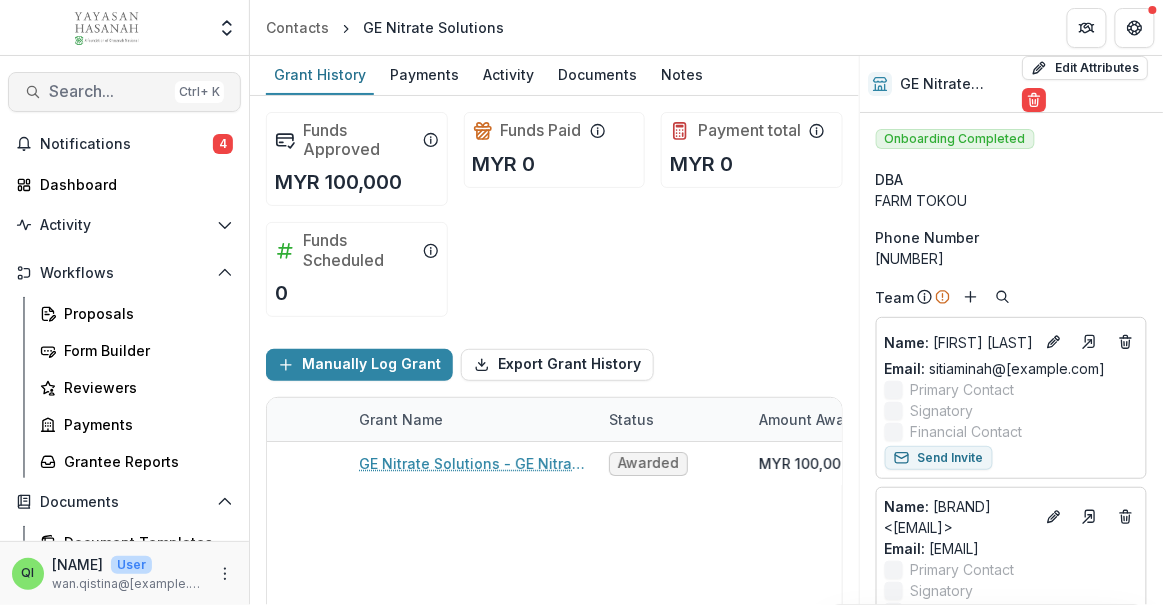 click on "Search... Ctrl  + K" at bounding box center (124, 92) 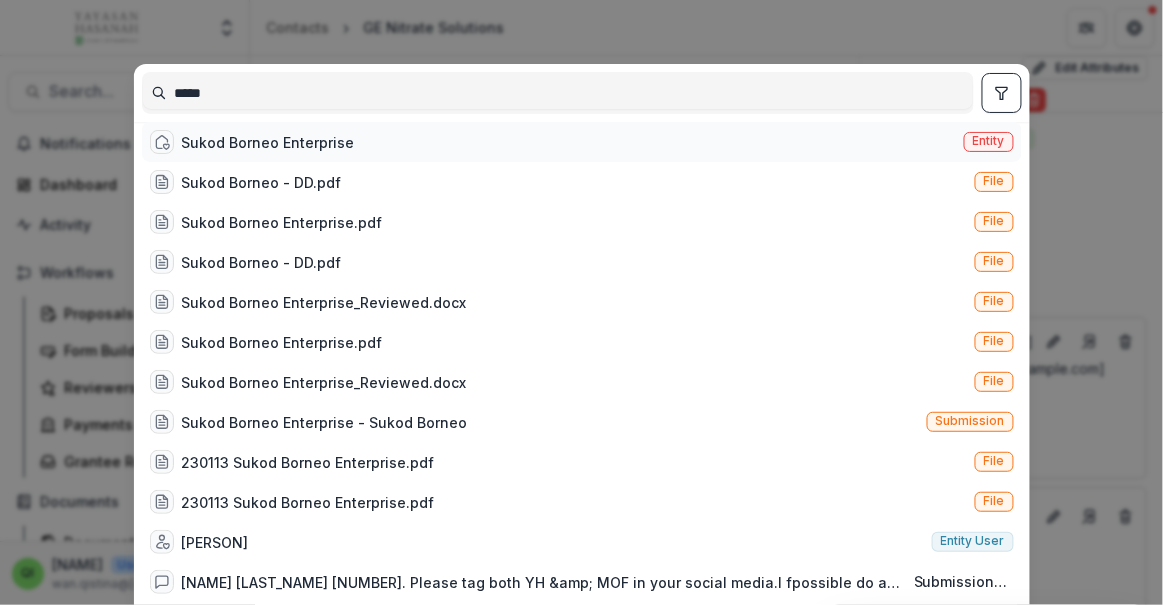 type on "*****" 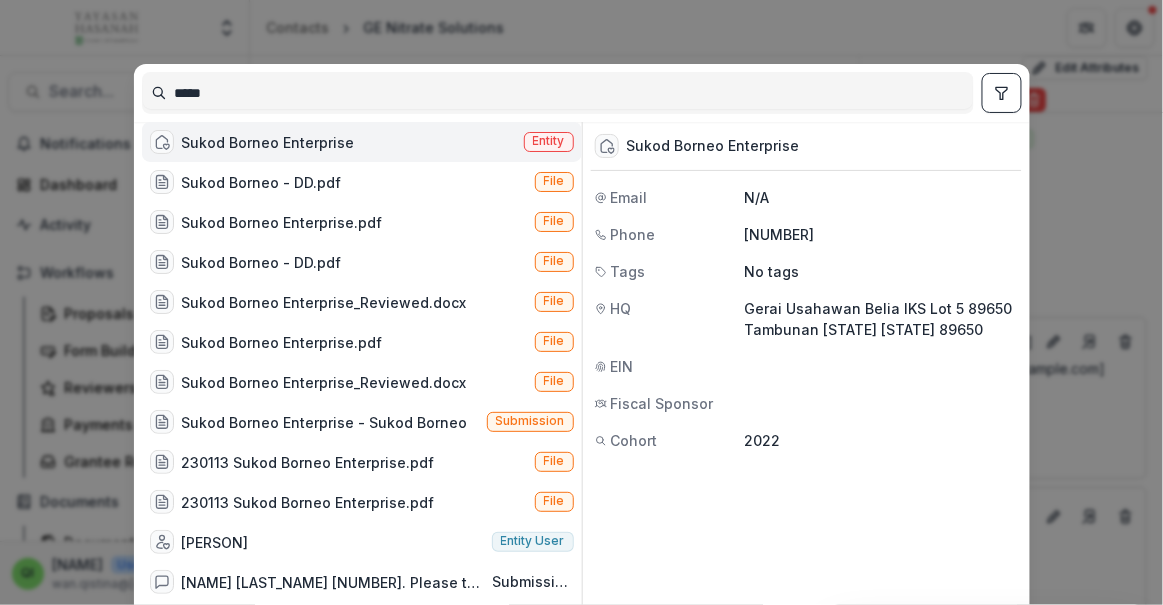click on "Sukod Borneo Enterprise" at bounding box center [713, 146] 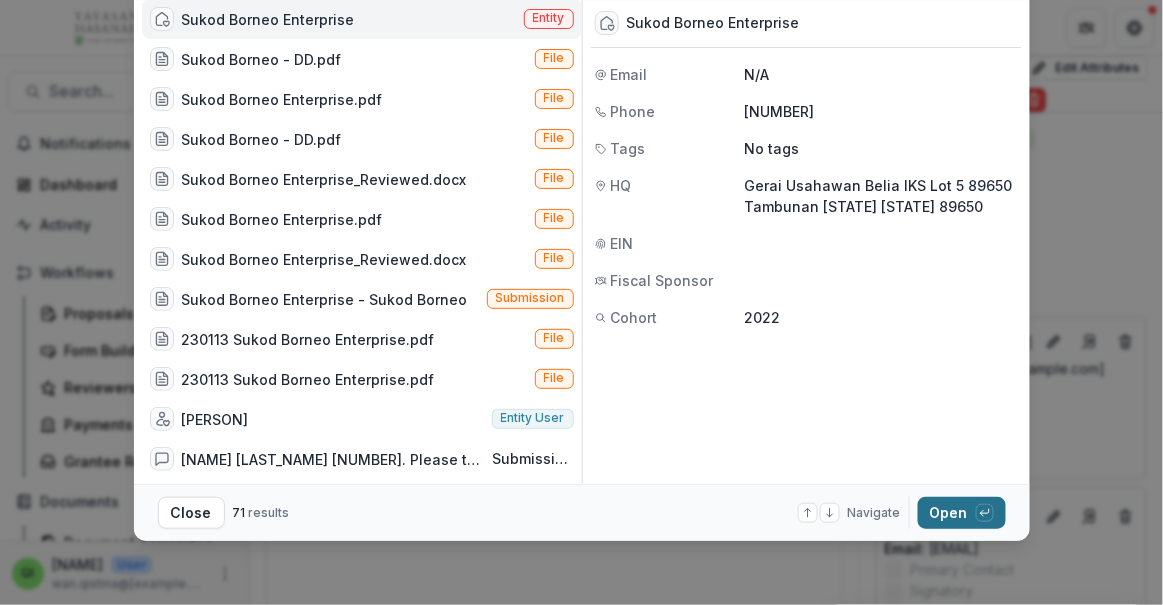 click on "Open with enter key" at bounding box center [962, 513] 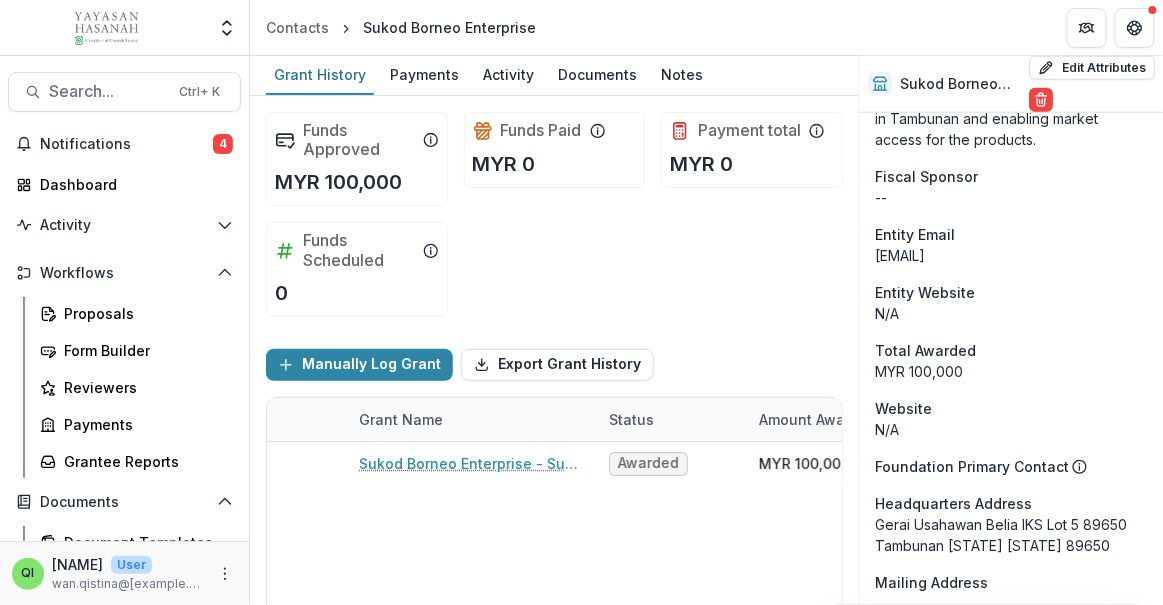 scroll, scrollTop: 525, scrollLeft: 0, axis: vertical 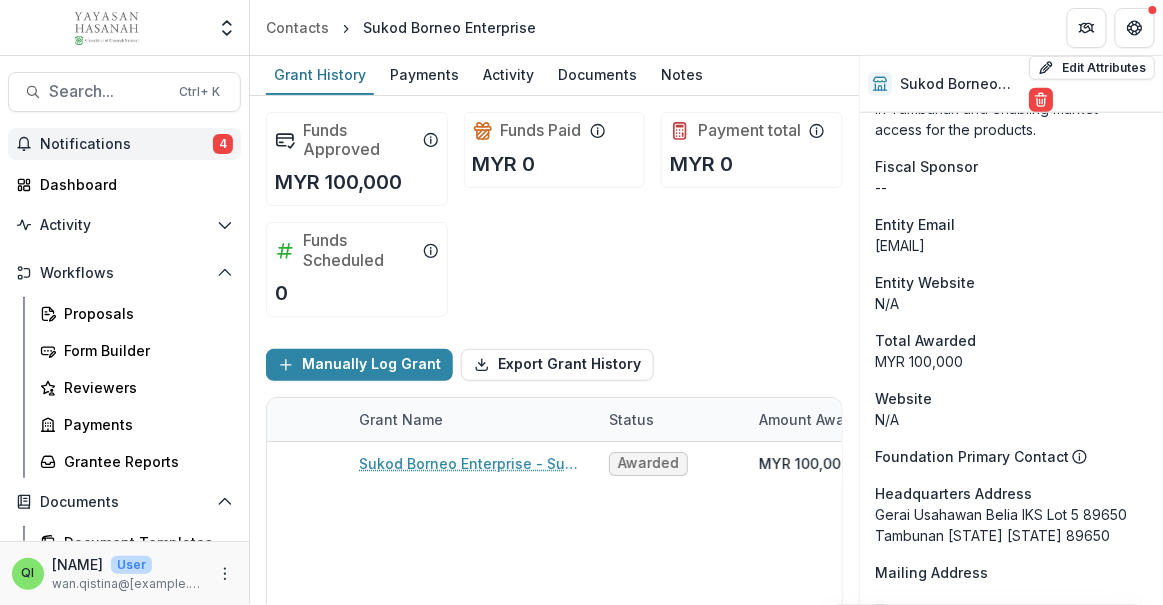 click on "Notifications 4" at bounding box center (124, 144) 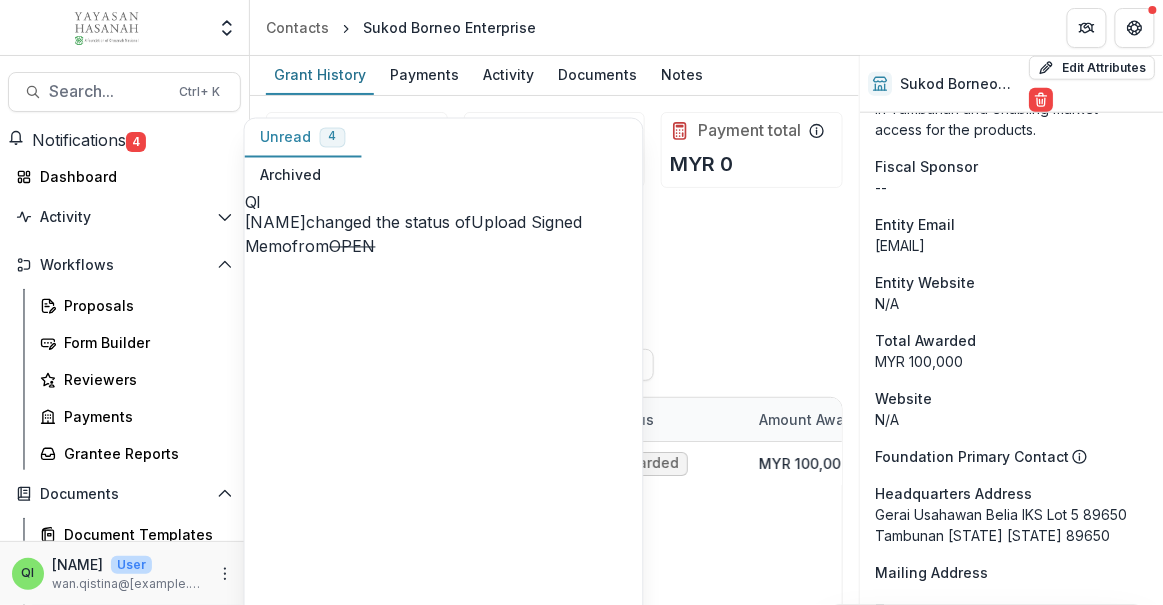 click on "Notifications 4" at bounding box center [77, 140] 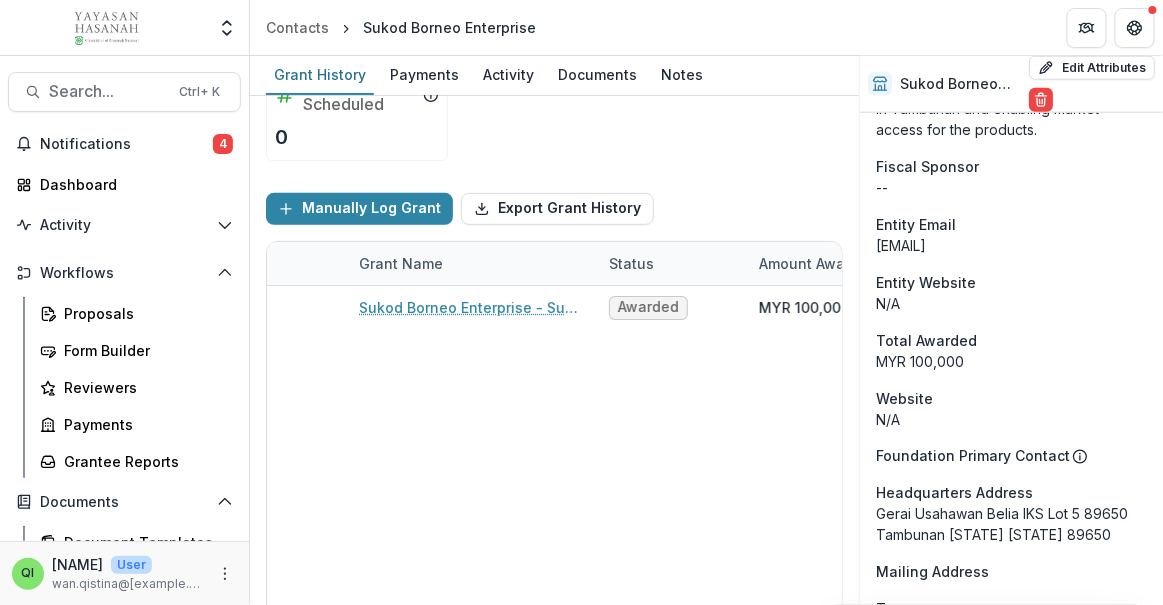 scroll, scrollTop: 157, scrollLeft: 0, axis: vertical 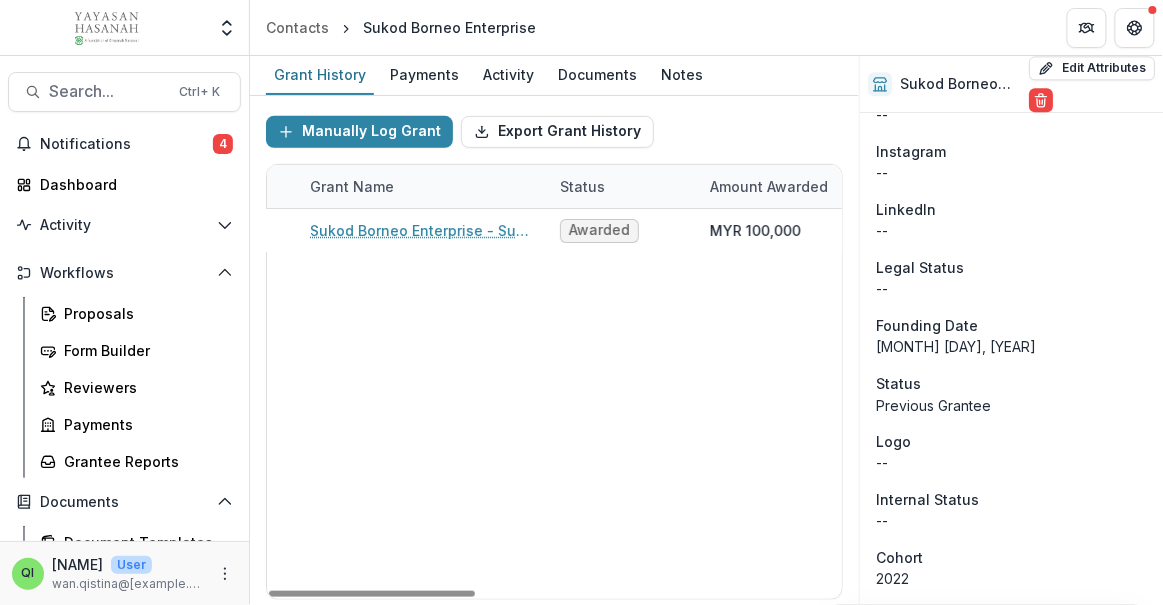 click on "Sukod Borneo Enterprise​ - Sukod Borneo Awarded MYR 100,000 MYR 0 MYR 100,000 Jan 3, 2023 Feb 29, 2024 MYR 0" at bounding box center (1008, 404) 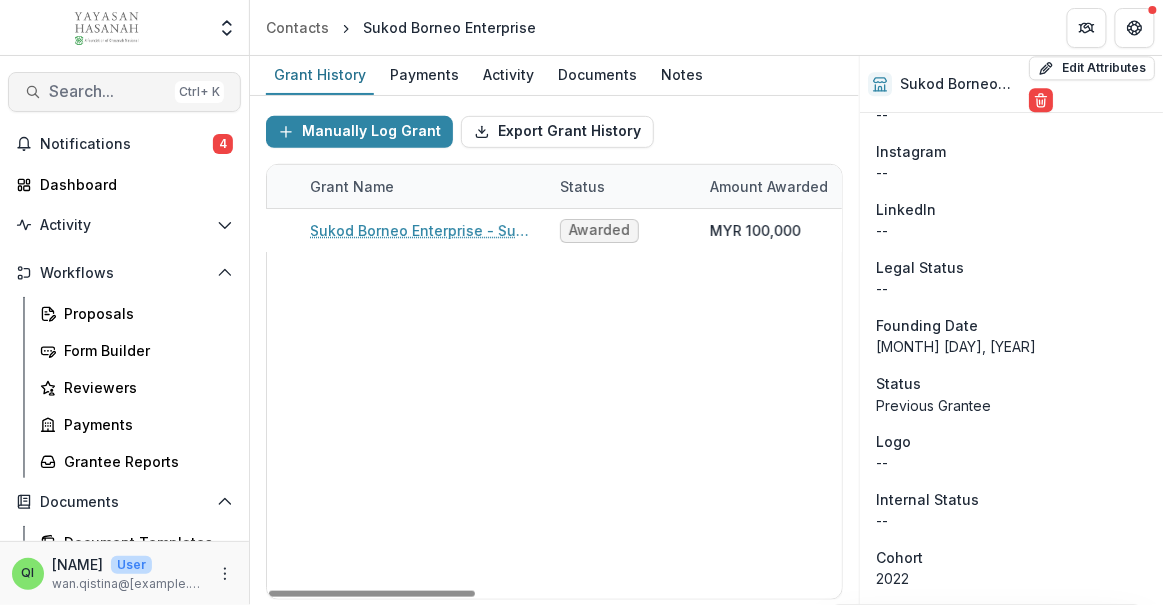 click on "Search..." at bounding box center (108, 91) 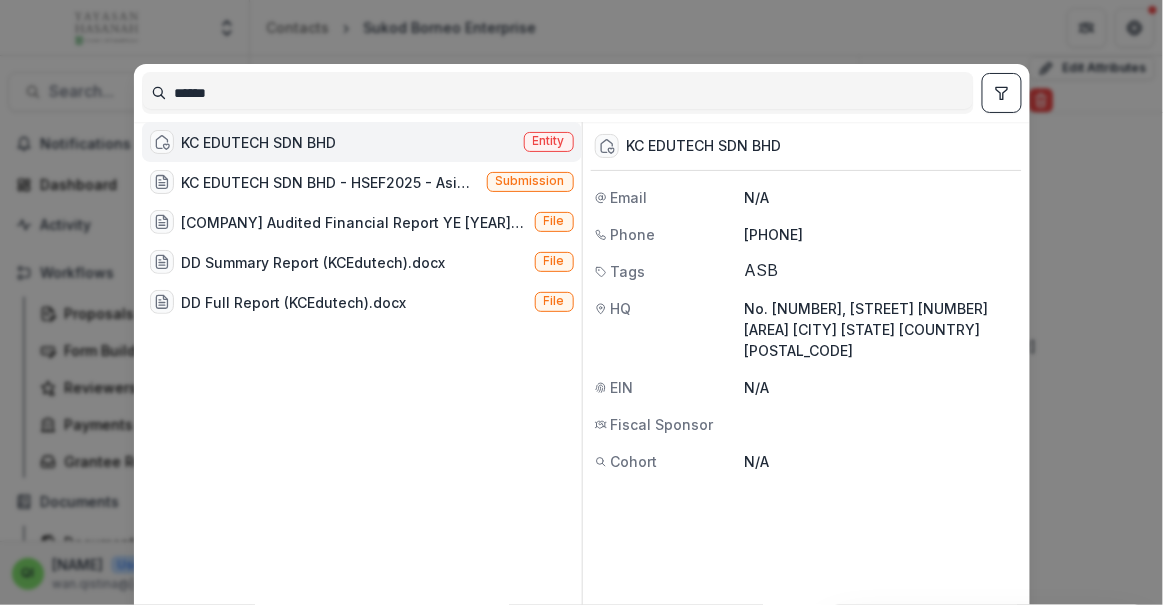 type on "******" 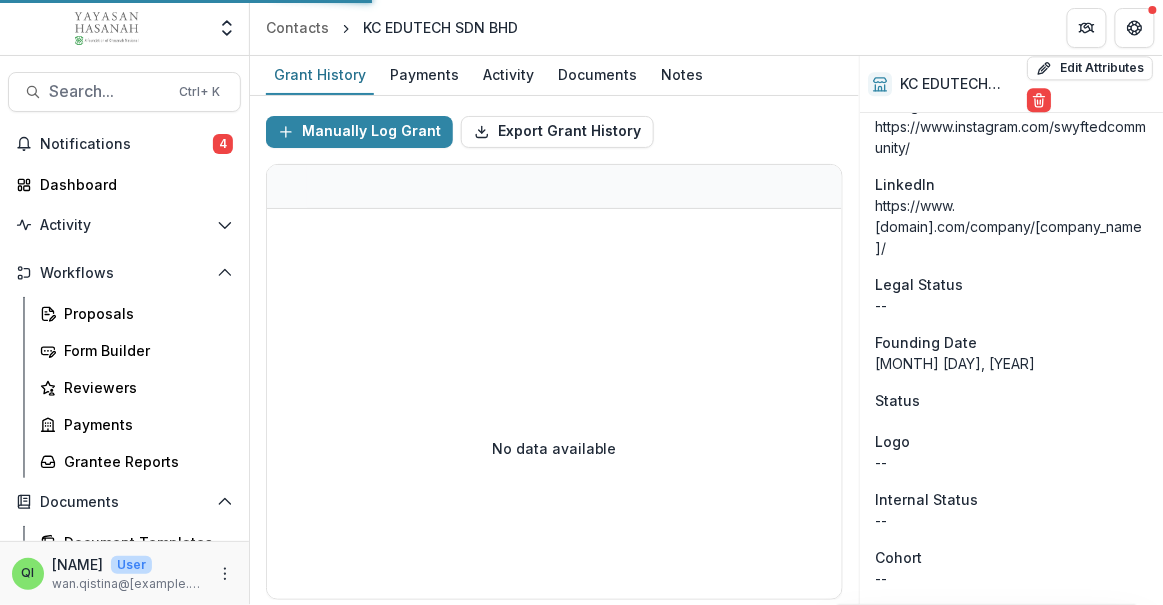 scroll, scrollTop: 0, scrollLeft: 0, axis: both 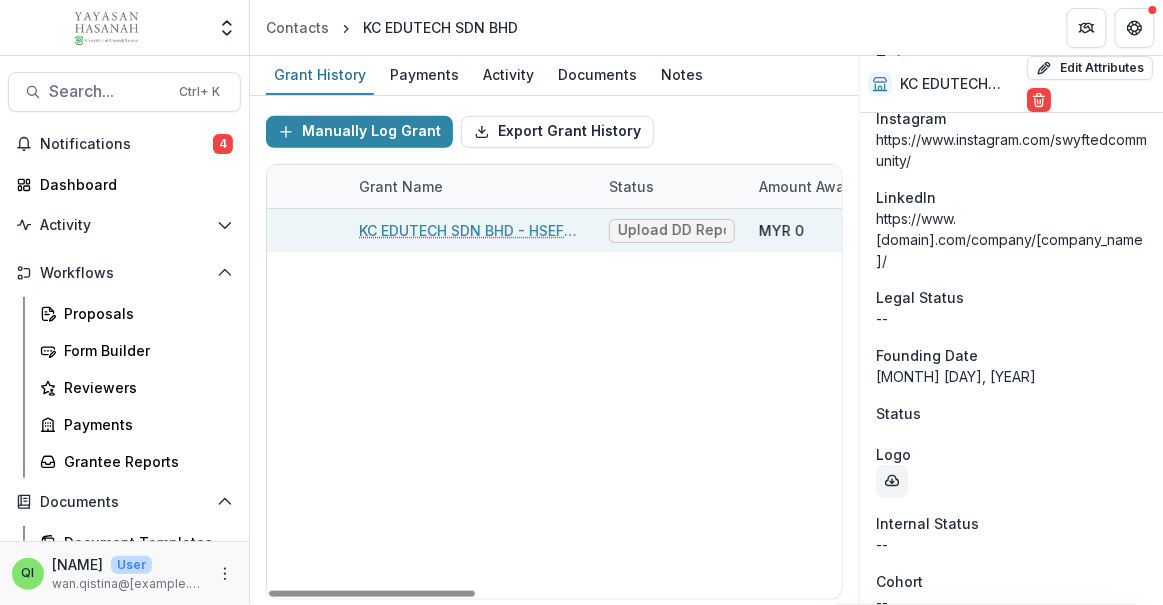 click on "KC EDUTECH SDN BHD - HSEF2025 - Asia School of Business" at bounding box center [472, 230] 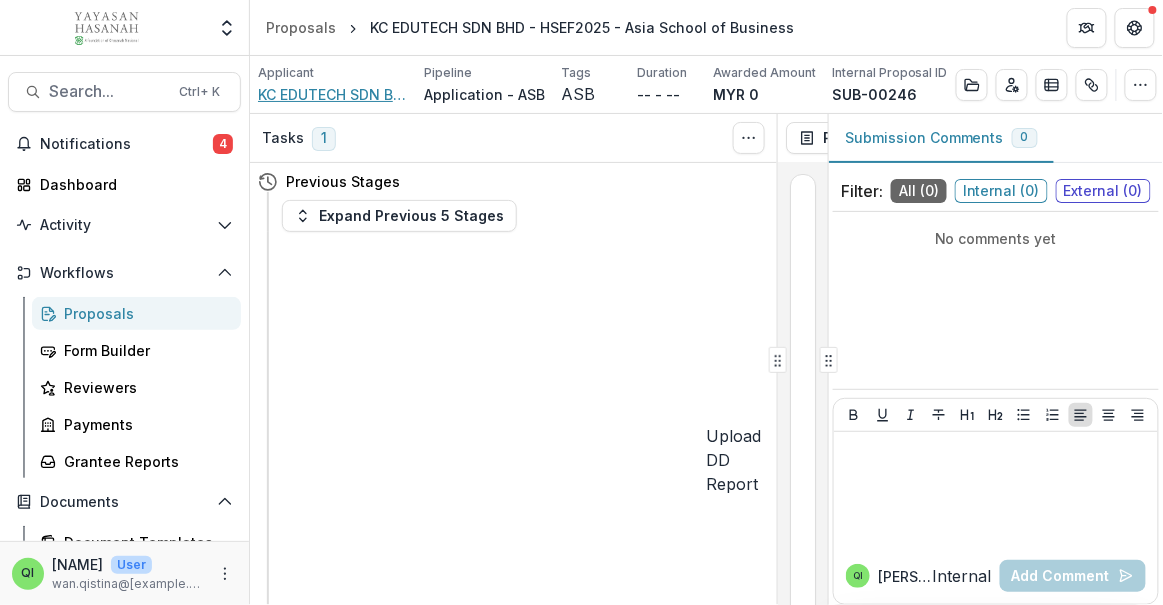 click on "KC EDUTECH SDN BHD" at bounding box center [333, 94] 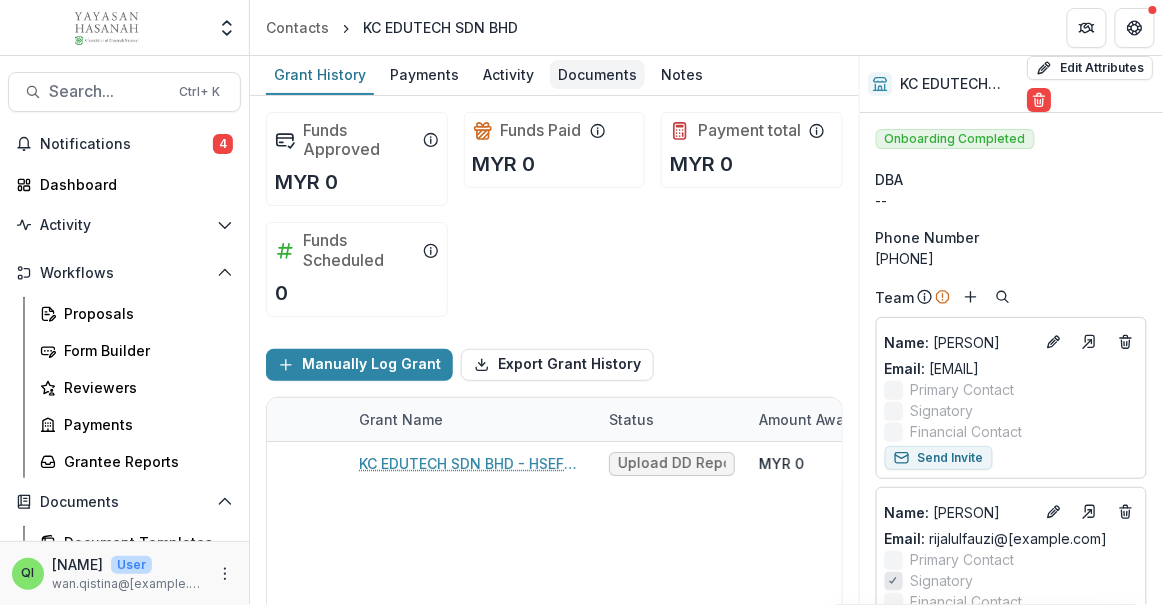 click on "Documents" at bounding box center (597, 74) 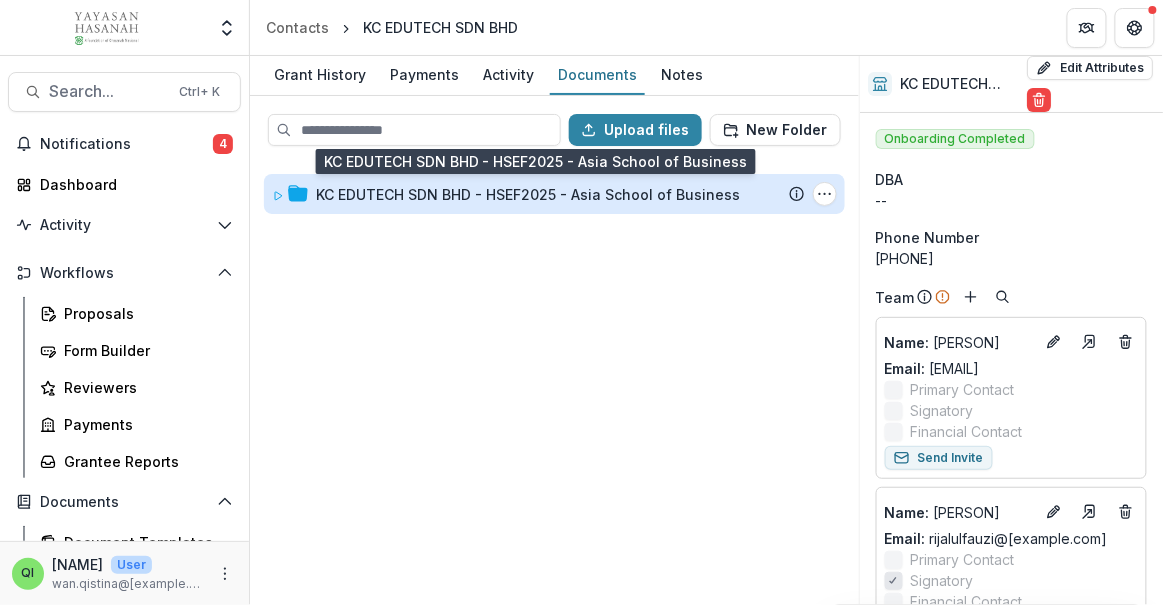 click on "KC EDUTECH SDN BHD - HSEF2025 - Asia School of Business" at bounding box center (528, 194) 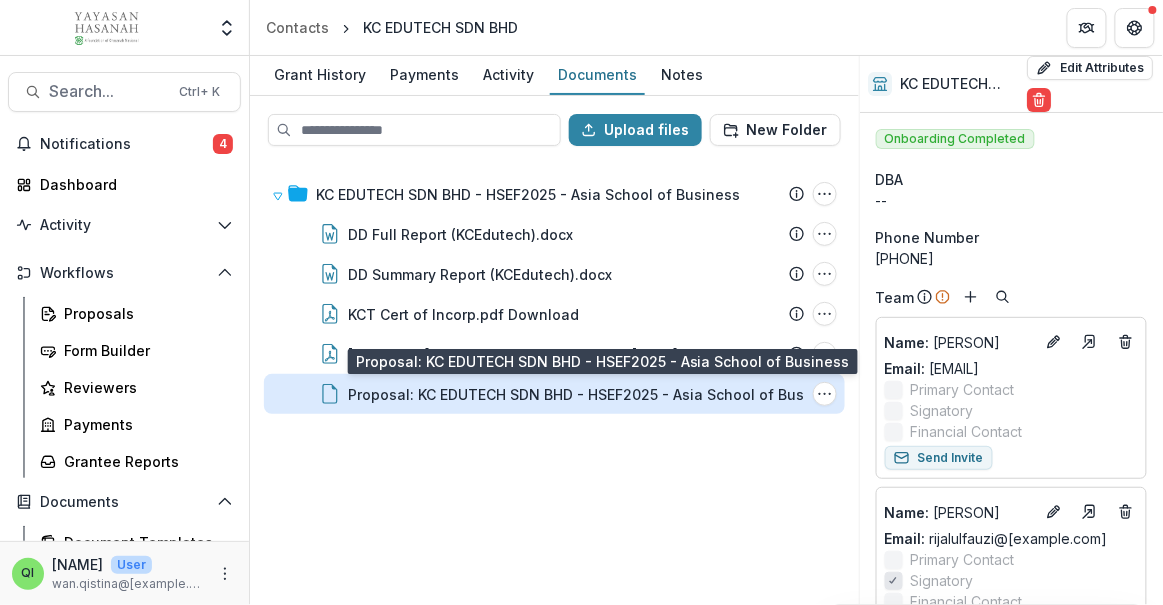 click on "Proposal: KC EDUTECH SDN BHD - HSEF2025 - Asia School of Business" at bounding box center (595, 394) 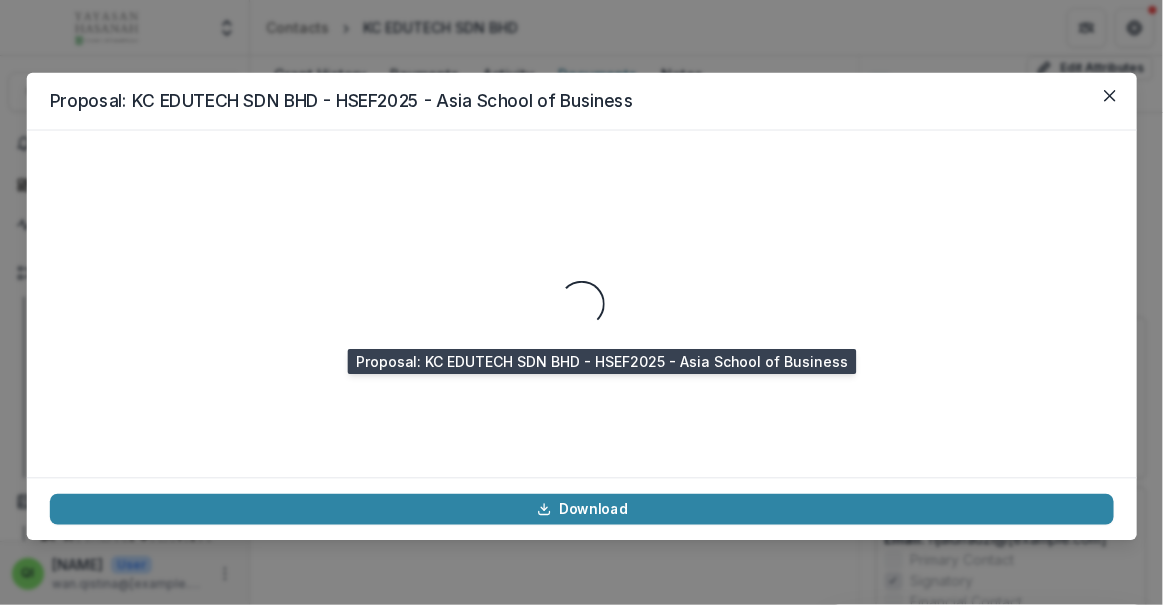 click on "Loading..." at bounding box center (581, 304) 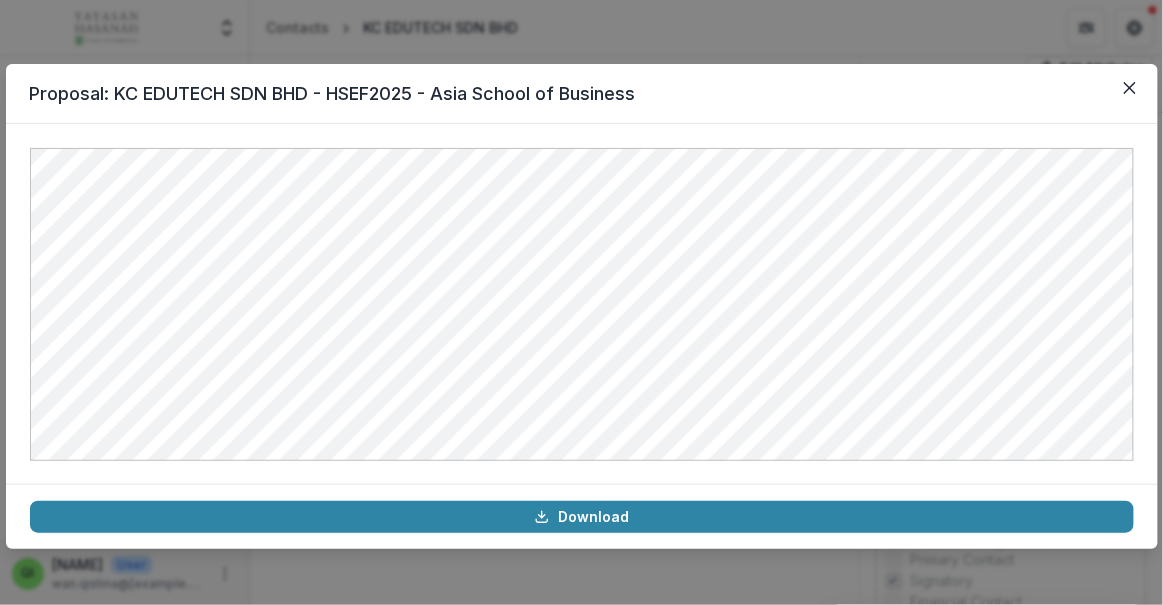click on "Proposal: KC EDUTECH SDN BHD - HSEF2025 - Asia School of Business Download" at bounding box center (581, 302) 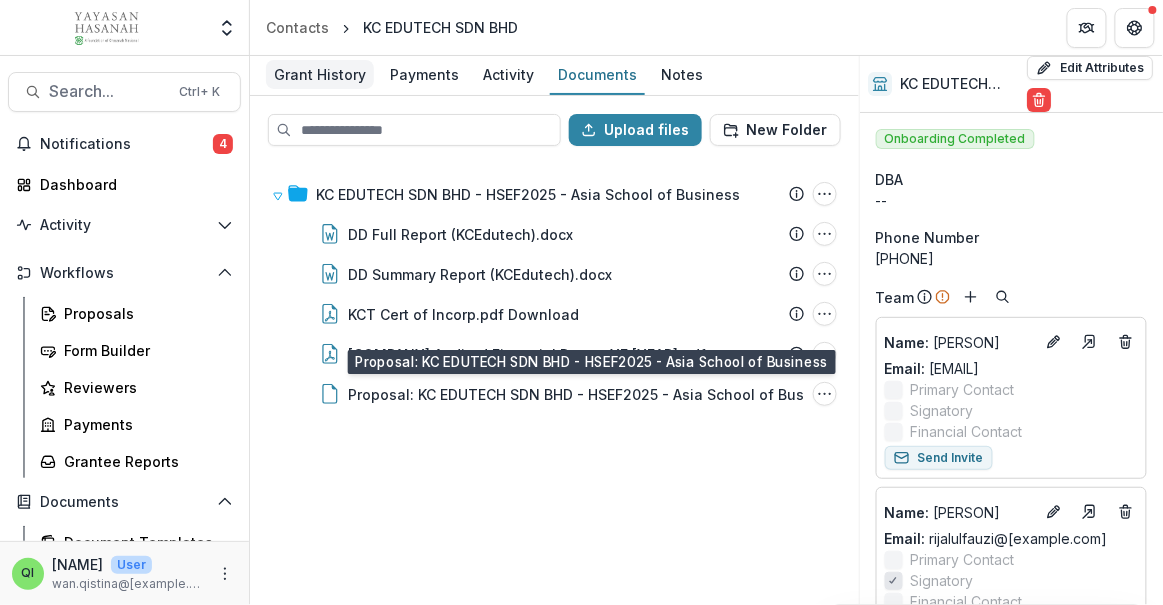click on "Grant History" at bounding box center [320, 74] 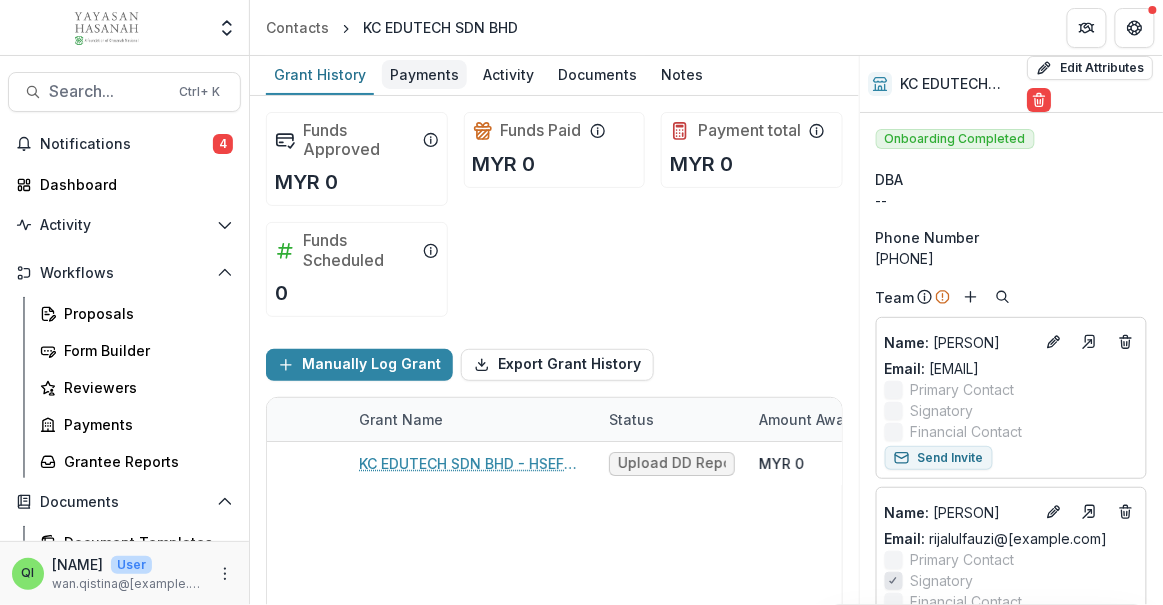 click on "Payments" at bounding box center [424, 74] 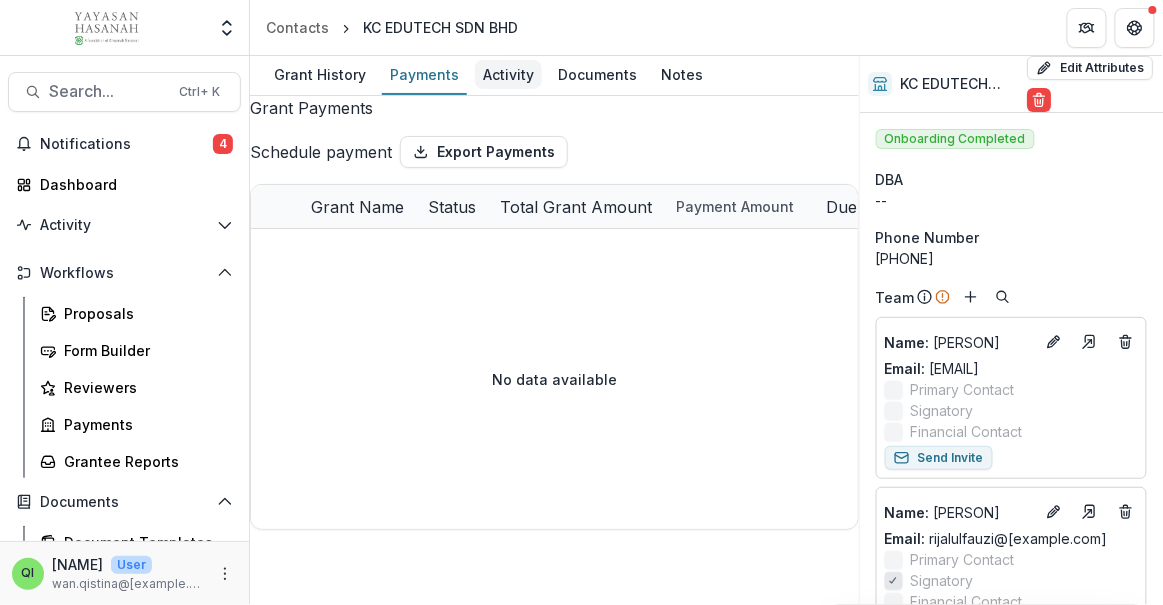 click on "Activity" at bounding box center [508, 74] 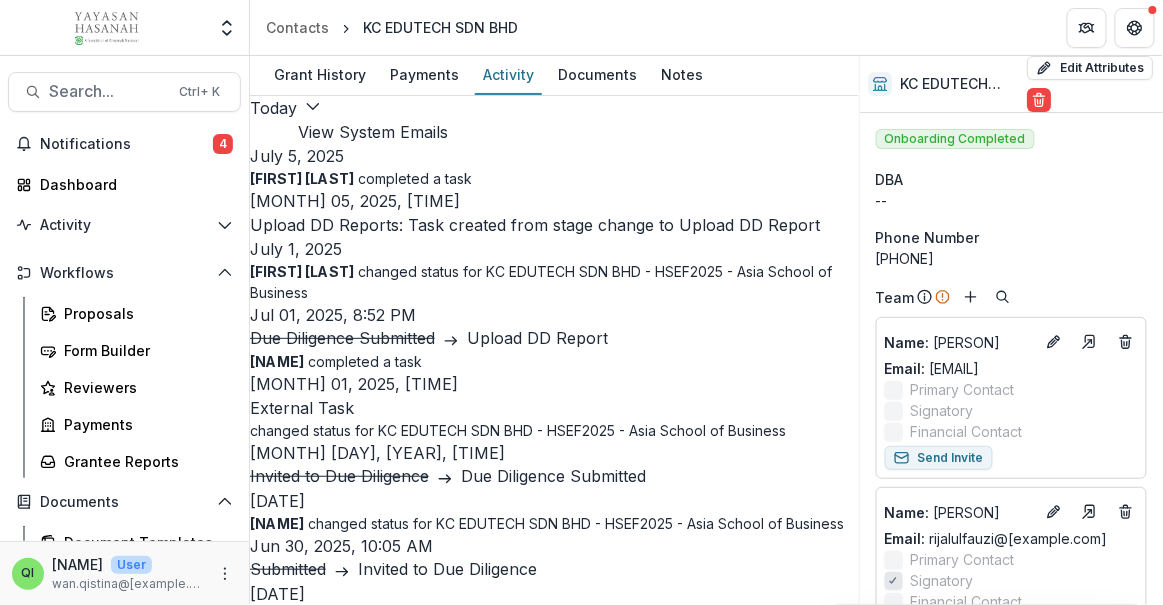 scroll, scrollTop: 0, scrollLeft: 0, axis: both 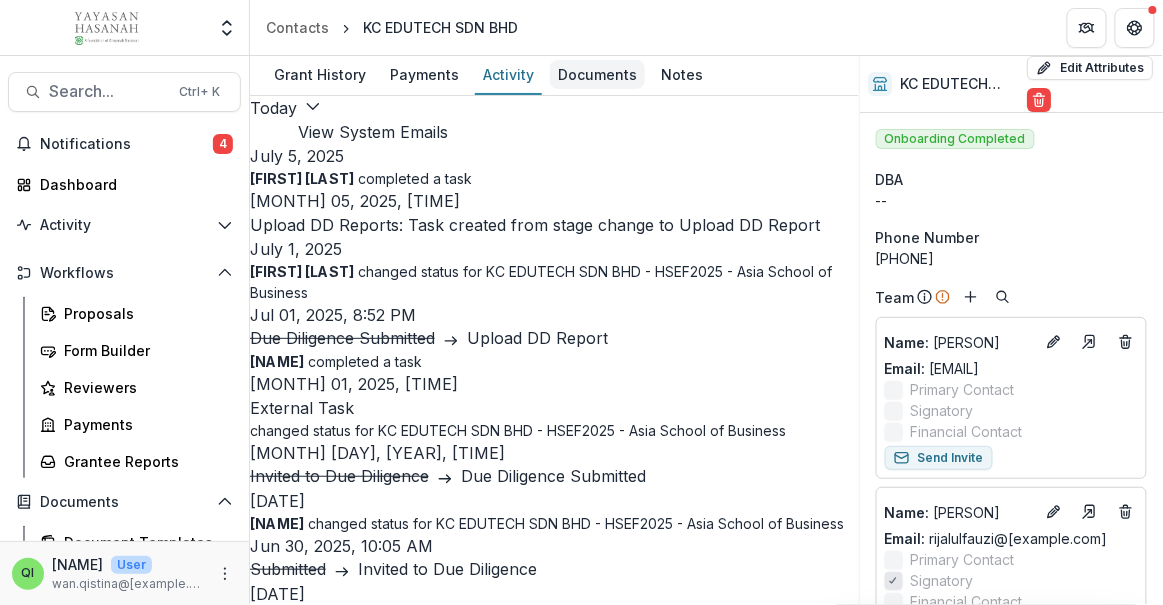 click on "Documents" at bounding box center [597, 74] 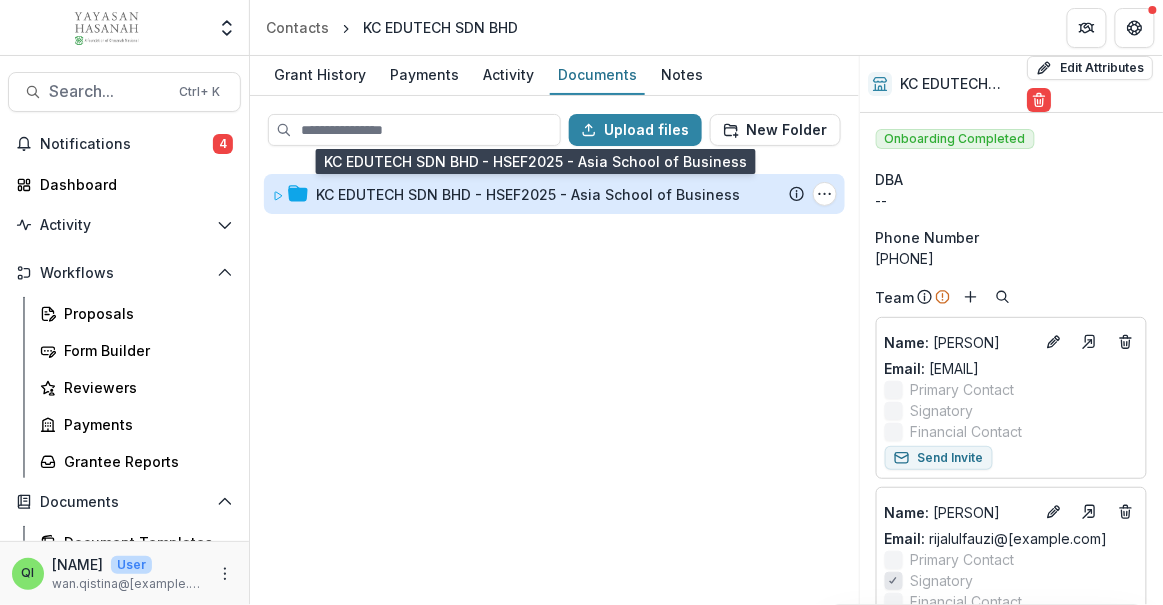 click on "KC EDUTECH SDN BHD - HSEF2025 - Asia School of Business" at bounding box center [528, 194] 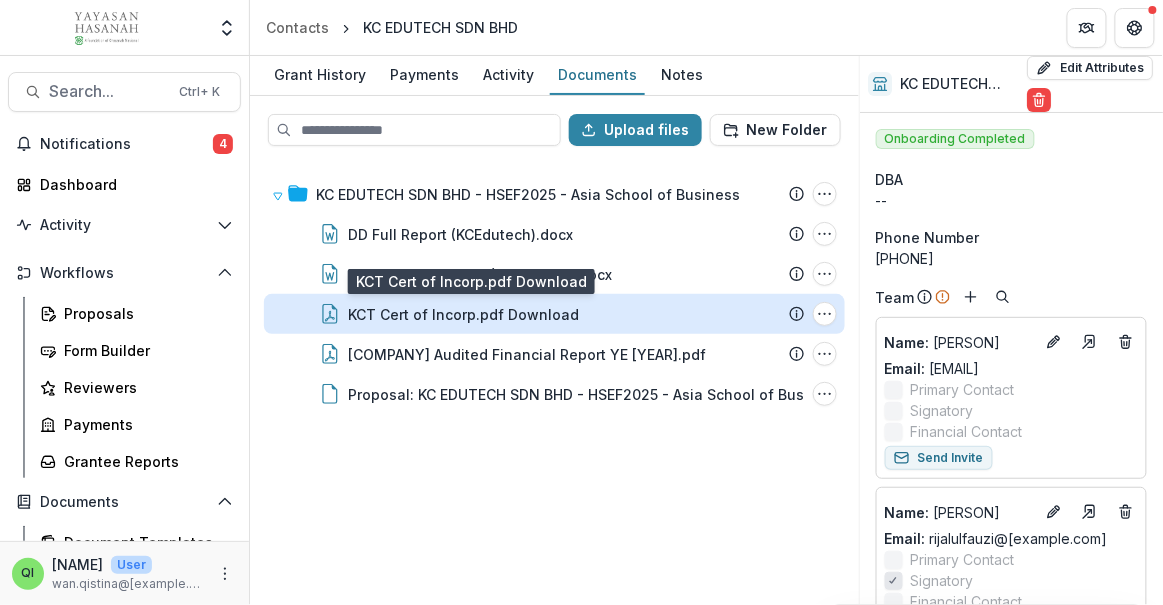 click on "KCT Cert of Incorp.pdf Download" at bounding box center (463, 314) 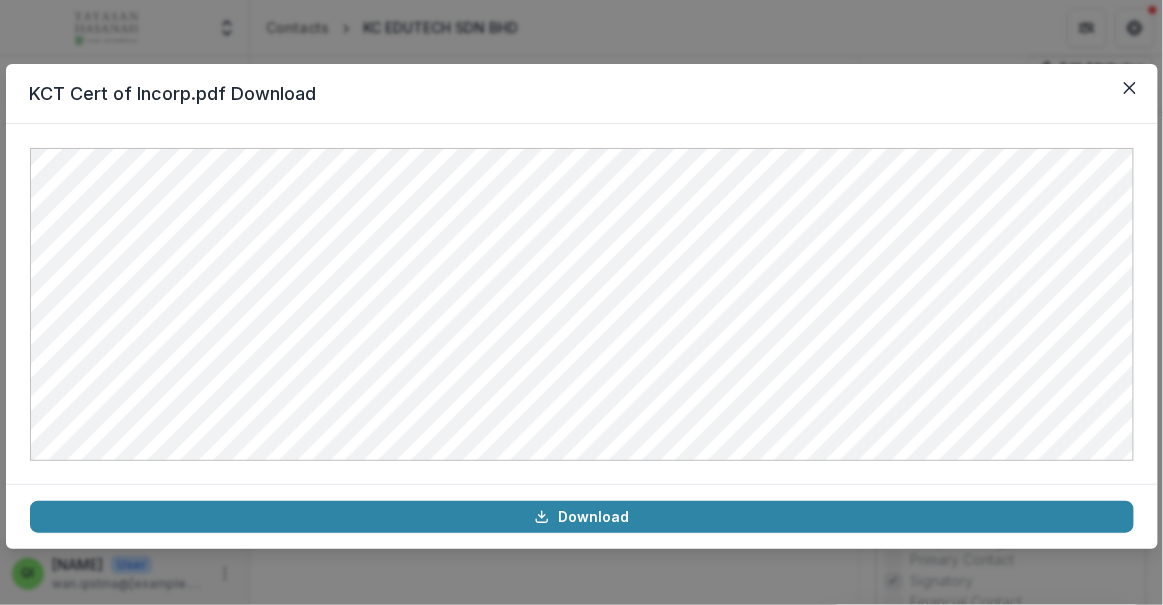 click on "KCT Cert of Incorp.pdf Download" at bounding box center [582, 94] 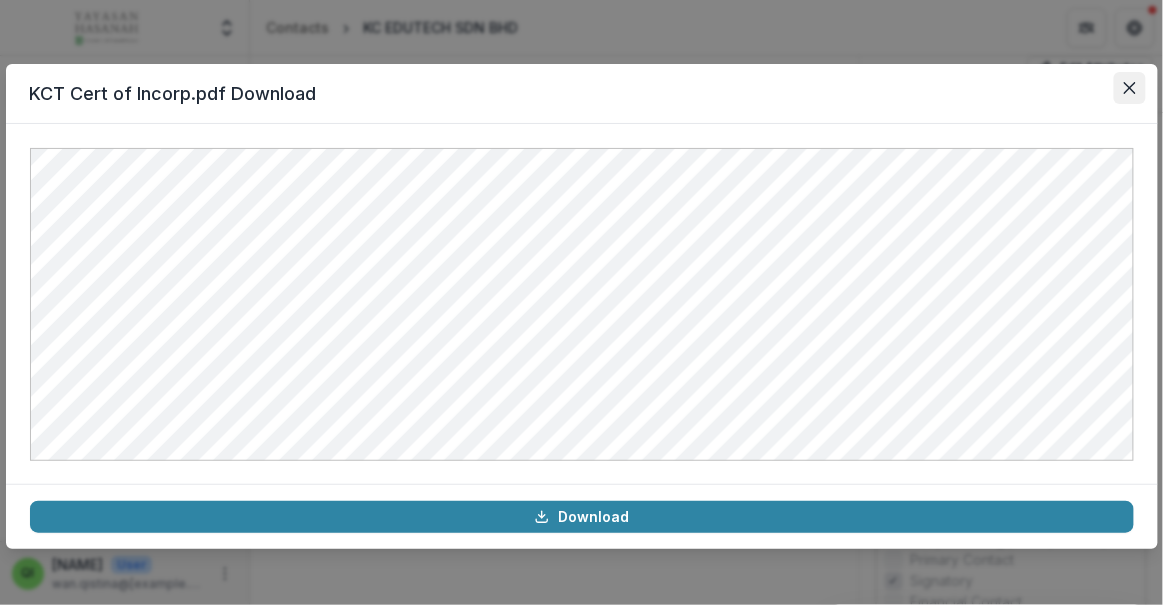 click at bounding box center (1130, 88) 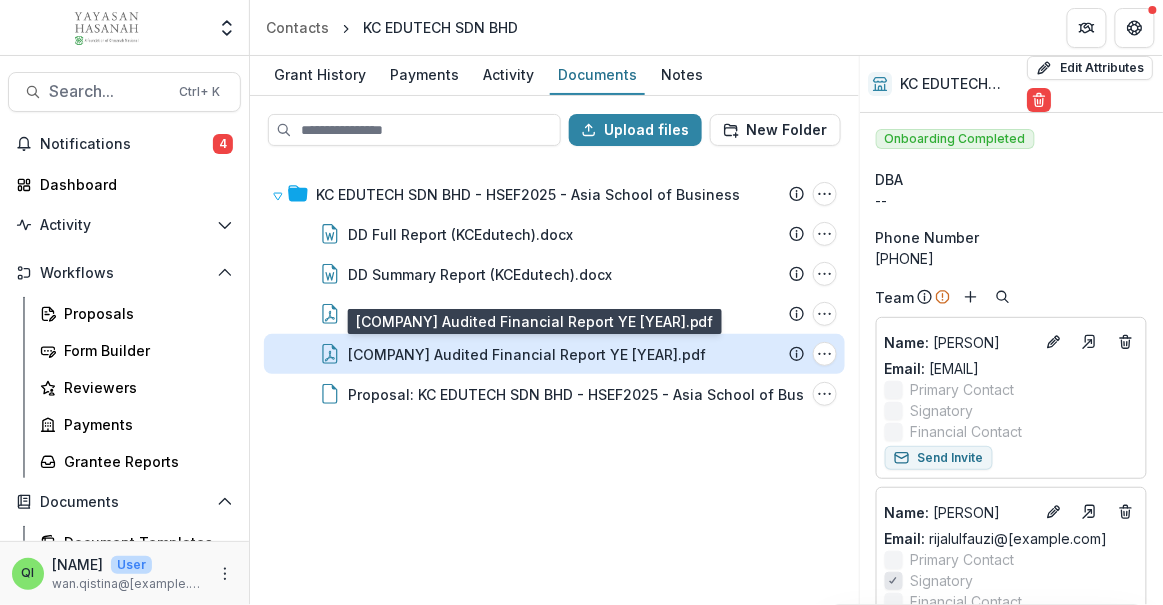 click on "[COMPANY] Audited Financial Report YE [YEAR].pdf" at bounding box center (527, 354) 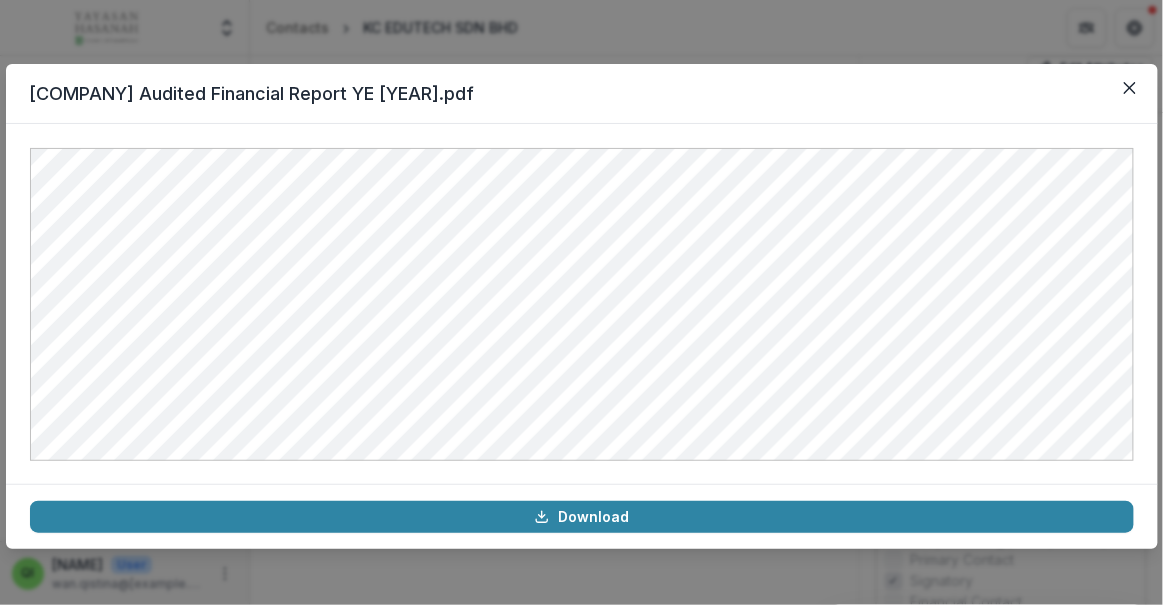 click on "[COMPANY] Audited Financial Report YE [YEAR].pdf" at bounding box center [582, 94] 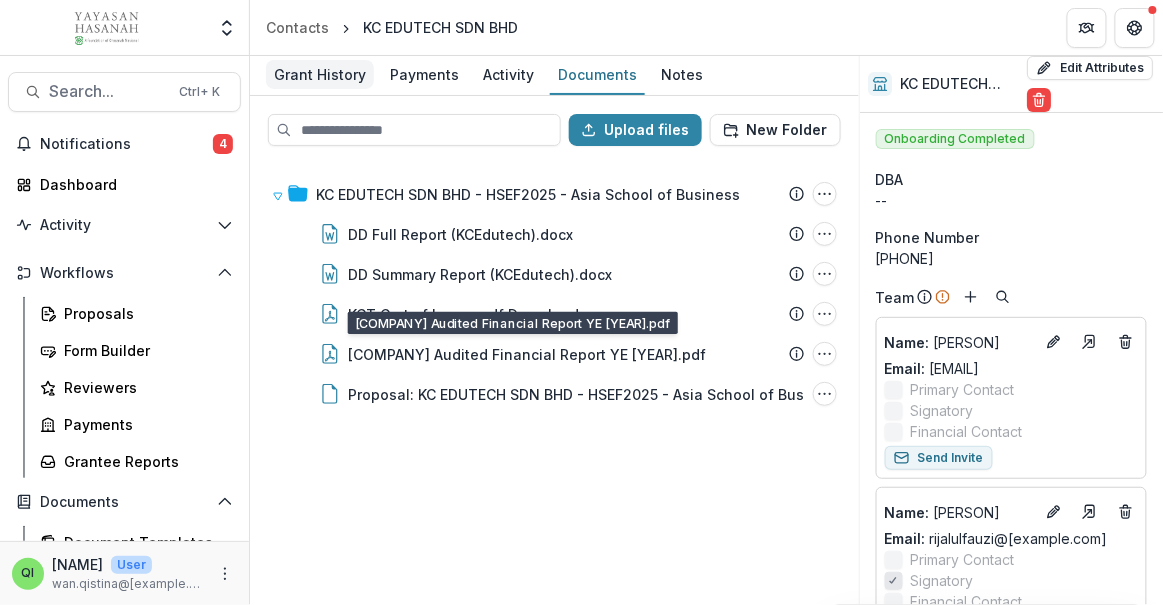 click on "Grant History" at bounding box center (320, 74) 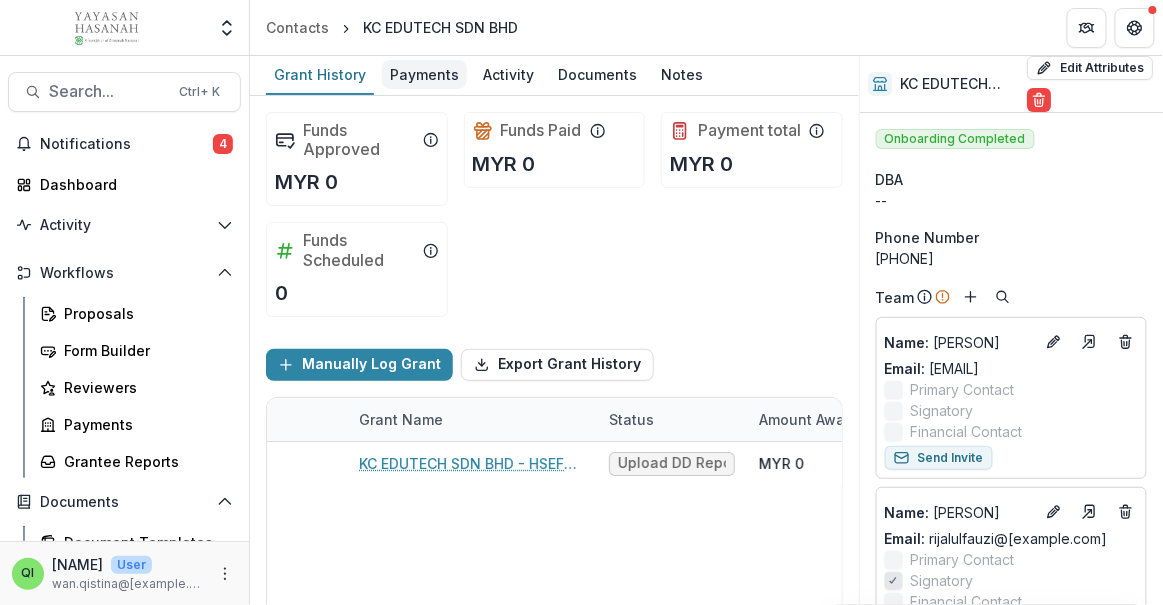 click on "Payments" at bounding box center (424, 74) 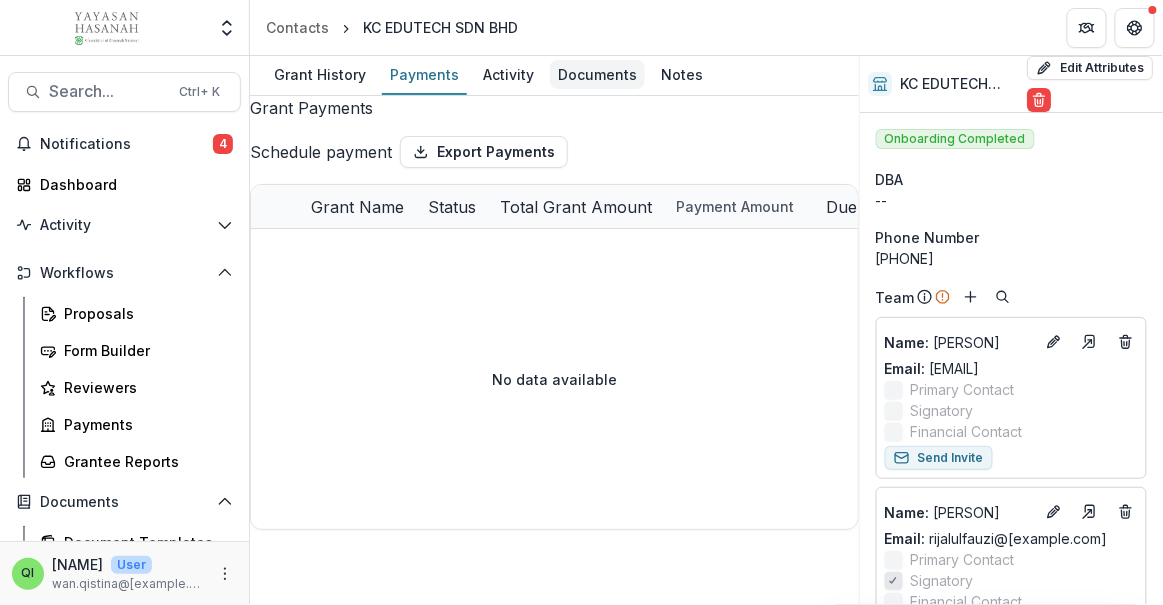 click on "Documents" at bounding box center [597, 74] 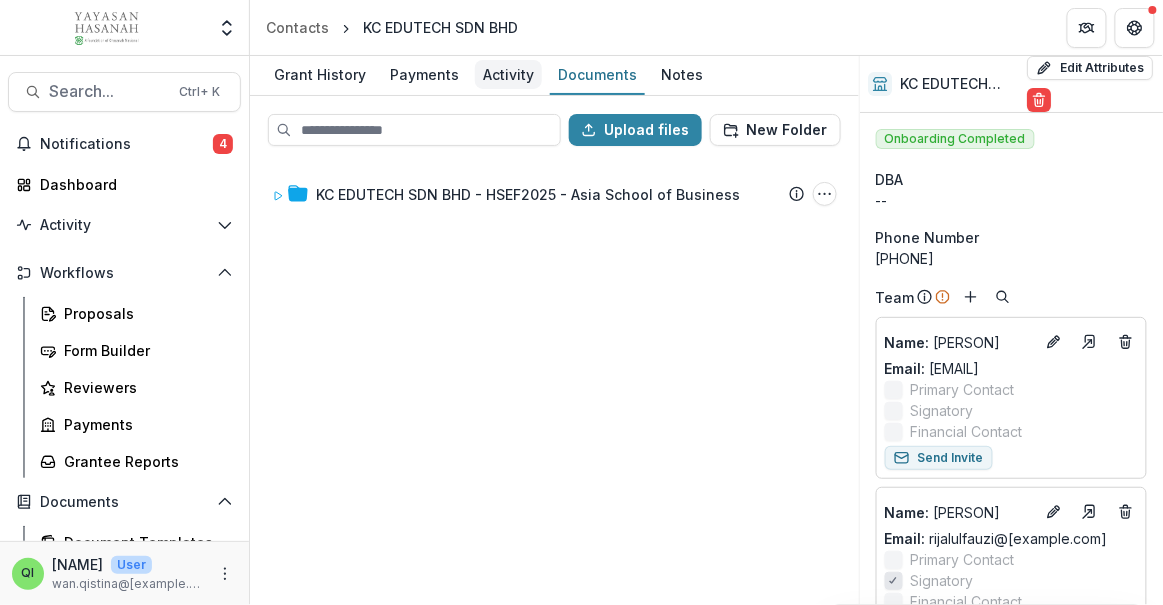 click on "Activity" at bounding box center (508, 74) 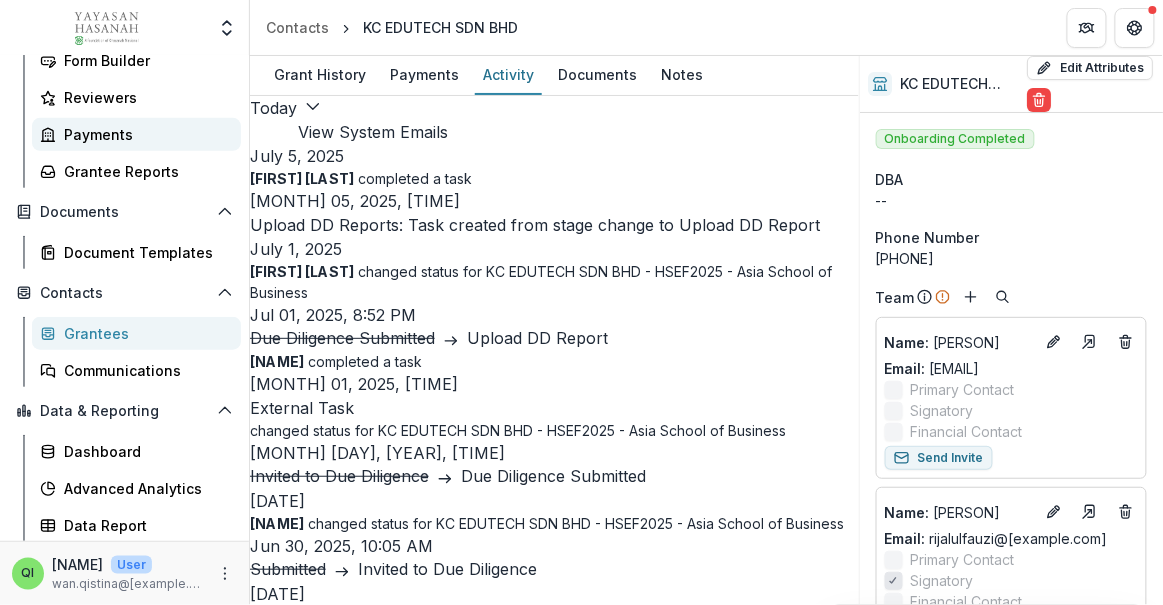 scroll, scrollTop: 0, scrollLeft: 0, axis: both 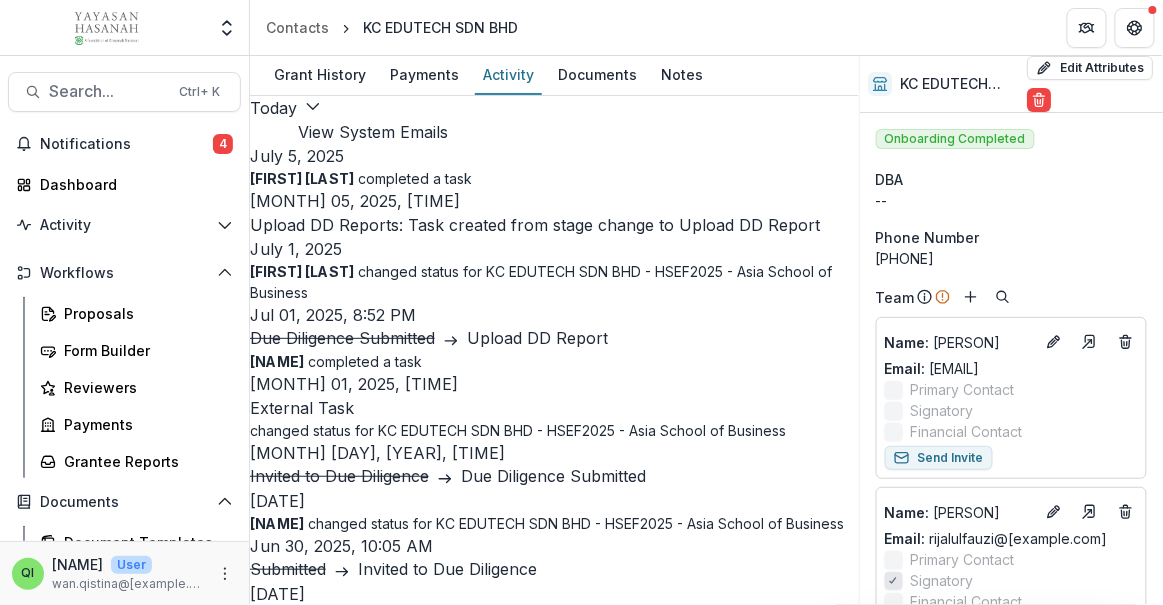 click on "KC EDUTECH SDN BHD" at bounding box center (440, 27) 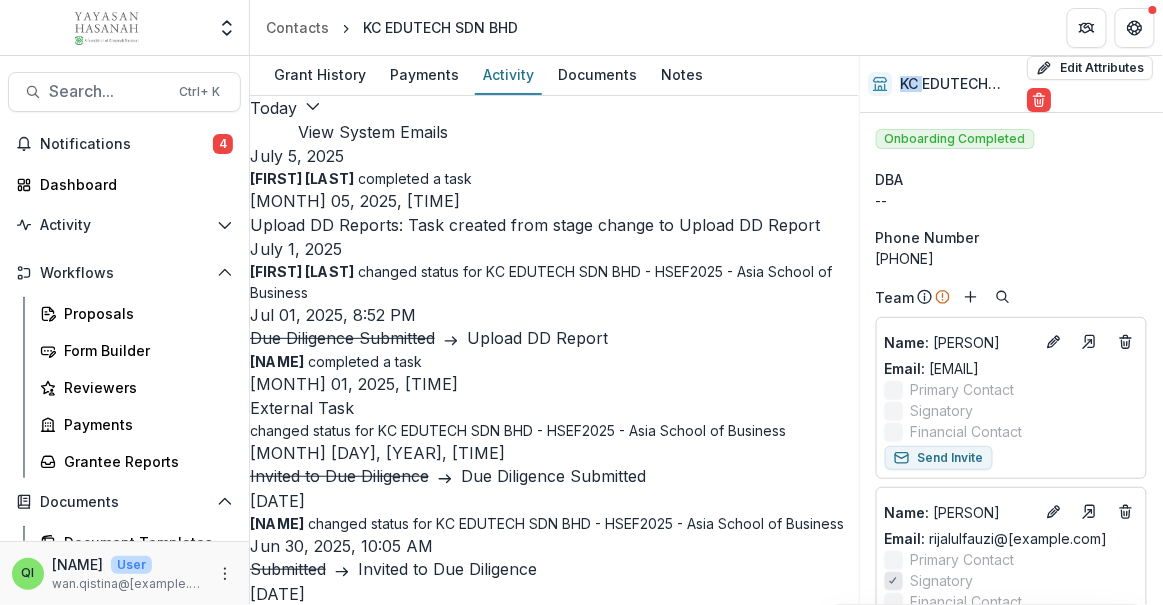 click at bounding box center [880, 84] 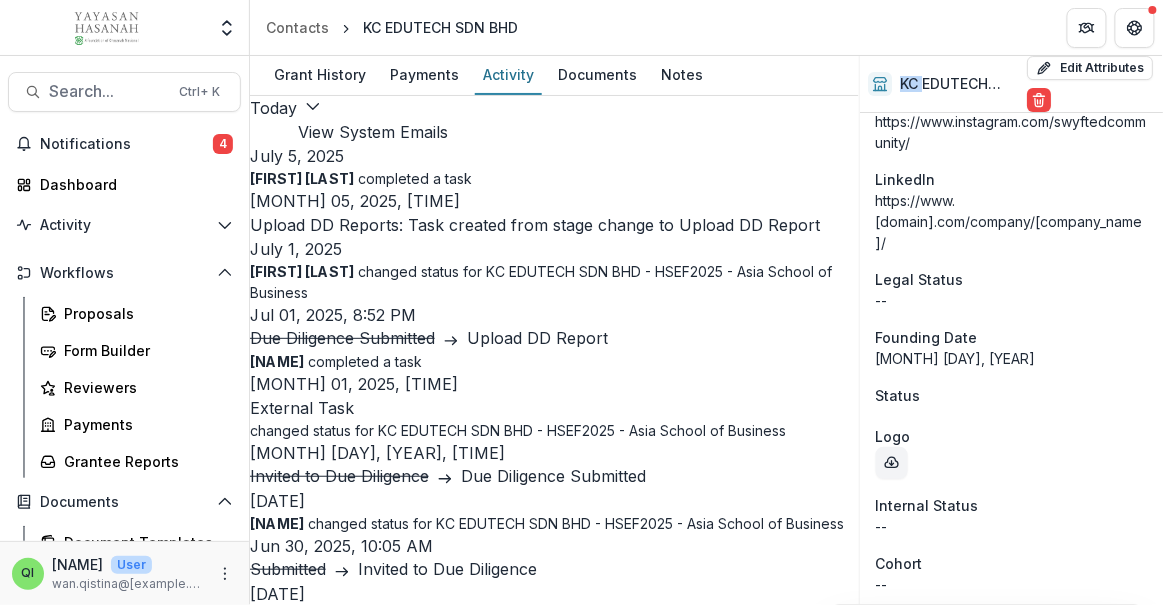 scroll, scrollTop: 1674, scrollLeft: 0, axis: vertical 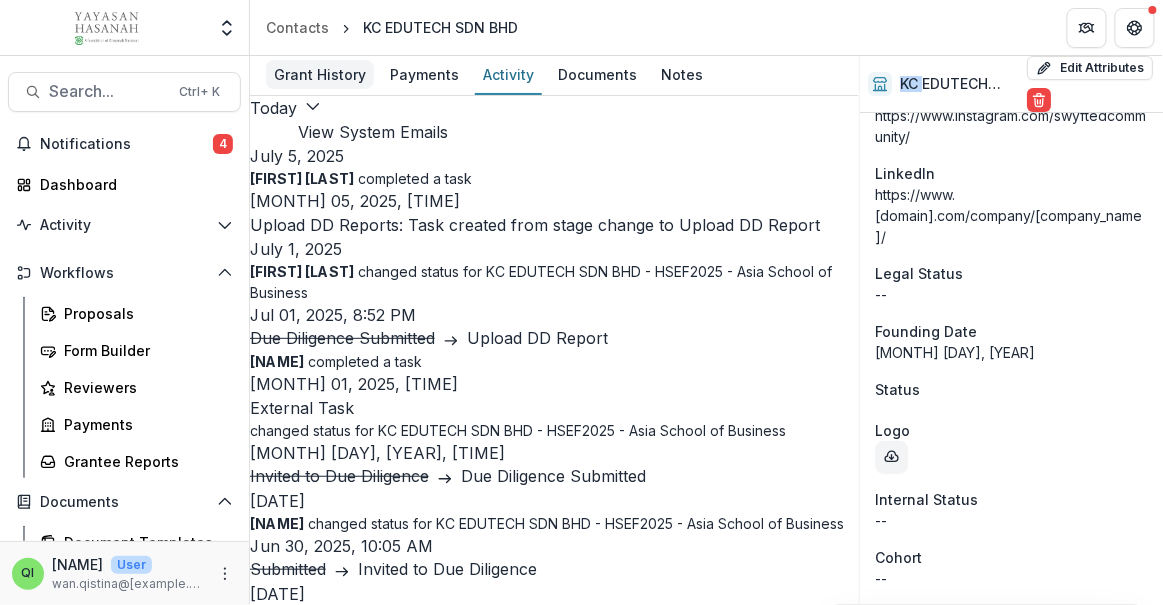 click on "Grant History" at bounding box center (320, 75) 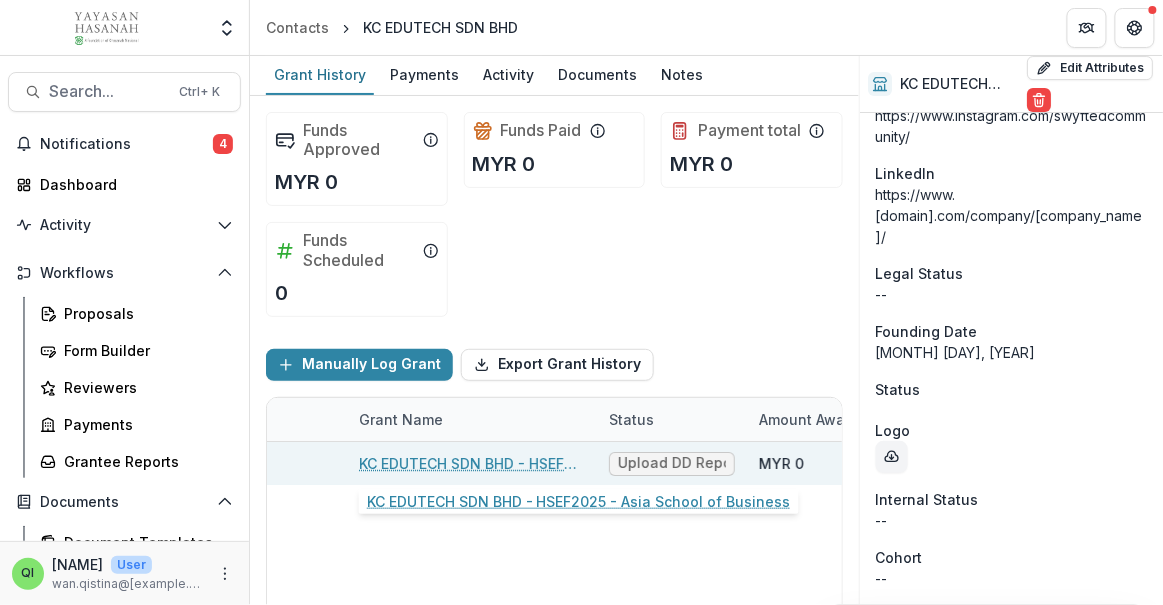 click on "KC EDUTECH SDN BHD - HSEF2025 - Asia School of Business" at bounding box center (472, 463) 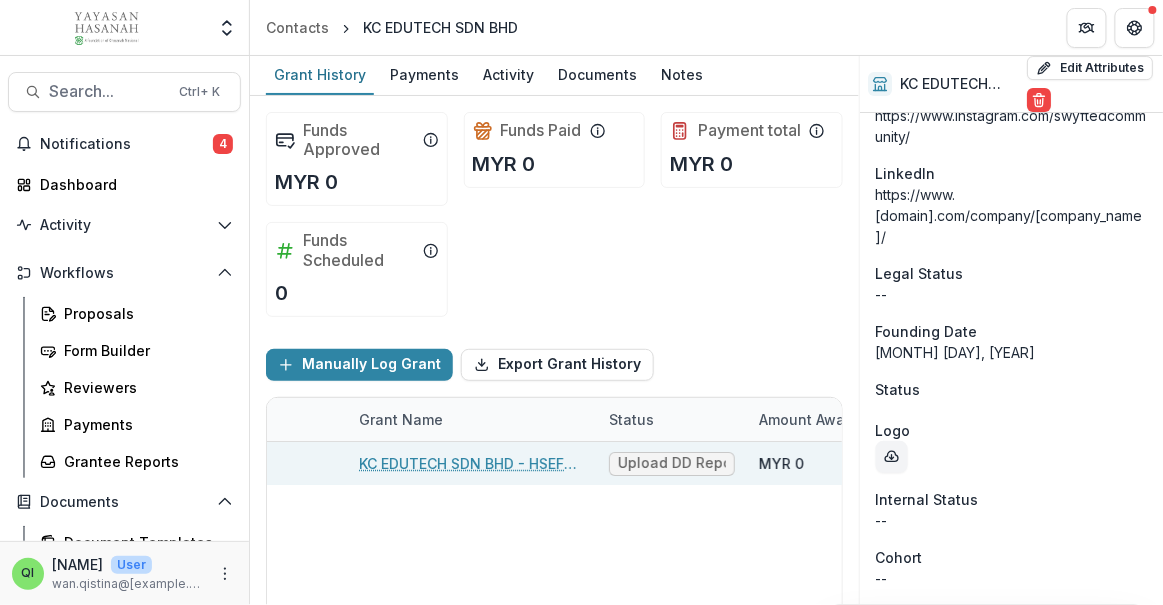 click on "KC EDUTECH SDN BHD - HSEF2025 - Asia School of Business" at bounding box center (472, 463) 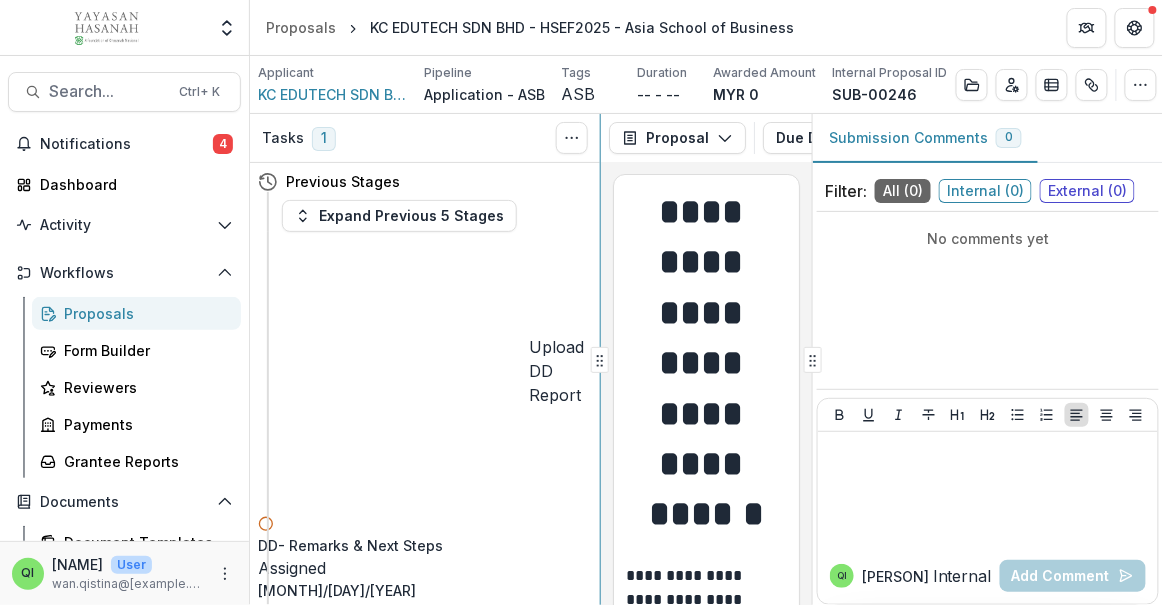 click on "Tasks 1 Show Cancelled Tasks Previous Stages Expand Previous 5 Stages Upload DD Report DD- Remarks & Next Steps Assigned 07/05/2025 Deadline 07/08/2025 Assignees [NAME] Type INTERNAL Complete Task Upload DD Reports Assigned 07/01/2025 Deadline 07/07/2025 Assignees [NAME] Type INTERNAL Review Task Add Internal Reviewer Add External Reviewers Due Diligence Questionnaire Requested Move here Questionnaire Submitted Move here Upload Questionnaire Incomplete Site Visit Move here Yayasan Hasanah Project and Partner Visit Report Template Incomplete Team Review and Decision Move here Upload Reports Incomplete Rejected Move here Invitation to Pitch Move here Pitch Decision Move here TAP Evaluation Form Incomplete JAC Move here Upload Signed Memo Incomplete Pitching Session Move here Proposal Proposal Payments Reports Grant Agreements Board Summaries Bank Details Due Diligence 2 Forms (2) KC EDUTECH SDN BHD - HSEF2025 - Asia School of Business Due Diligence Configure forms" at bounding box center (706, 359) 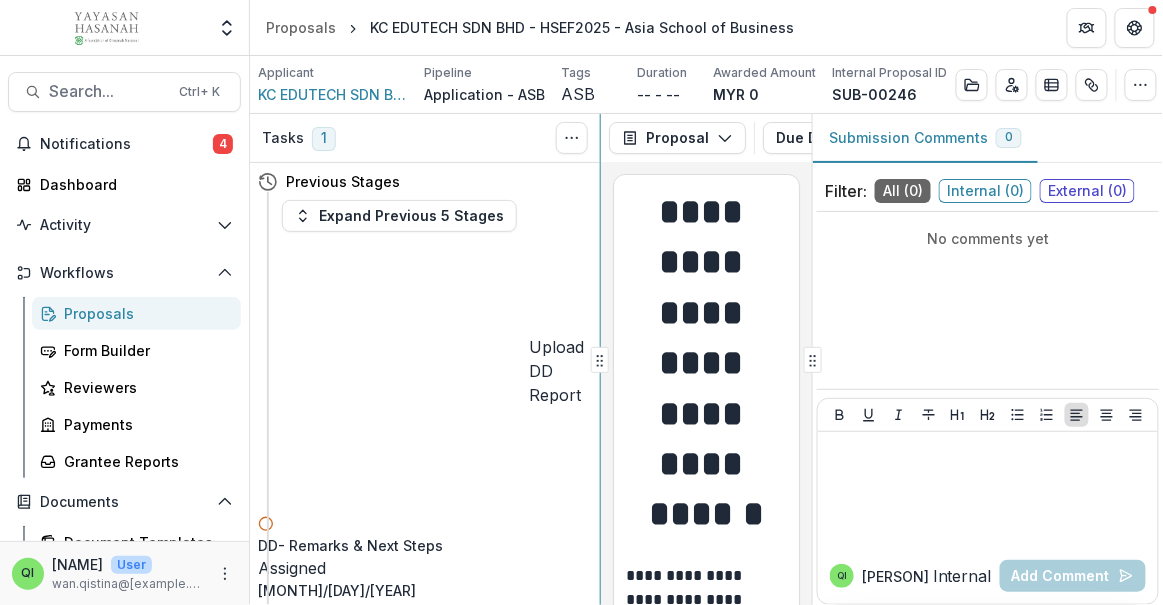 click on "Tasks 1 Show Cancelled Tasks Previous Stages Expand Previous 5 Stages Upload DD Report DD- Remarks & Next Steps Assigned 07/05/2025 Deadline 07/08/2025 Assignees [NAME] Type INTERNAL Complete Task Upload DD Reports Assigned 07/01/2025 Deadline 07/07/2025 Assignees [NAME] Type INTERNAL Review Task Add Internal Reviewer Add External Reviewers Due Diligence Questionnaire Requested Move here Questionnaire Submitted Move here Upload Questionnaire Incomplete Site Visit Move here Yayasan Hasanah Project and Partner Visit Report Template Incomplete Team Review and Decision Move here Upload Reports Incomplete Rejected Move here Invitation to Pitch Move here Pitch Decision Move here TAP Evaluation Form Incomplete JAC Move here Upload Signed Memo Incomplete Pitching Session Move here Proposal Proposal Payments Reports Grant Agreements Board Summaries Bank Details Due Diligence 2 Forms (2) KC EDUTECH SDN BHD - HSEF2025 - Asia School of Business Due Diligence Configure forms" at bounding box center (706, 359) 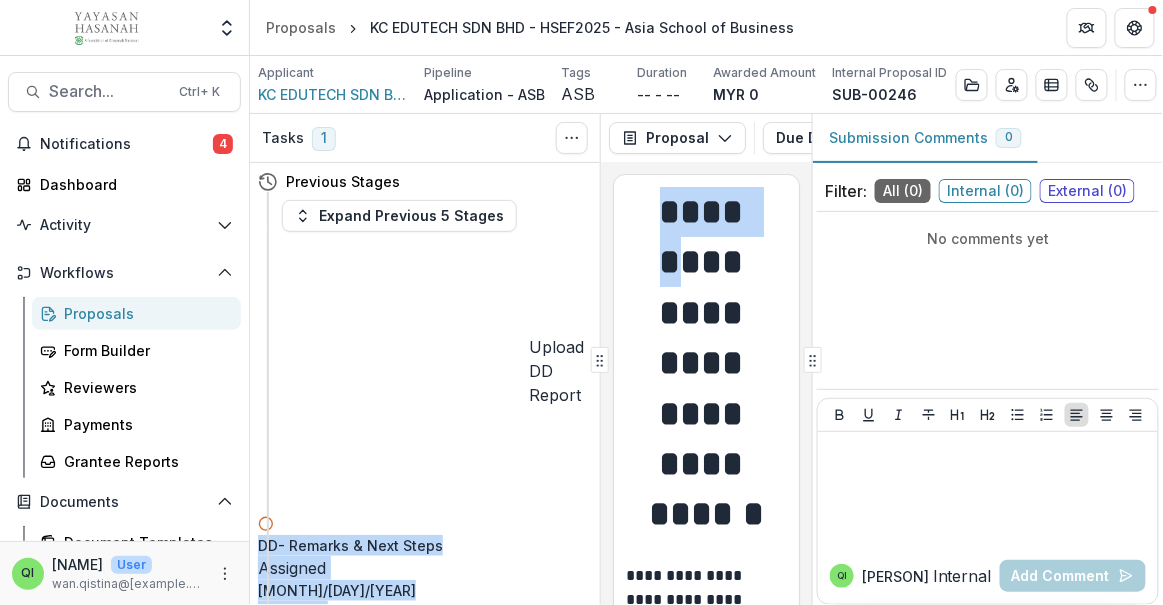 scroll, scrollTop: 0, scrollLeft: 31, axis: horizontal 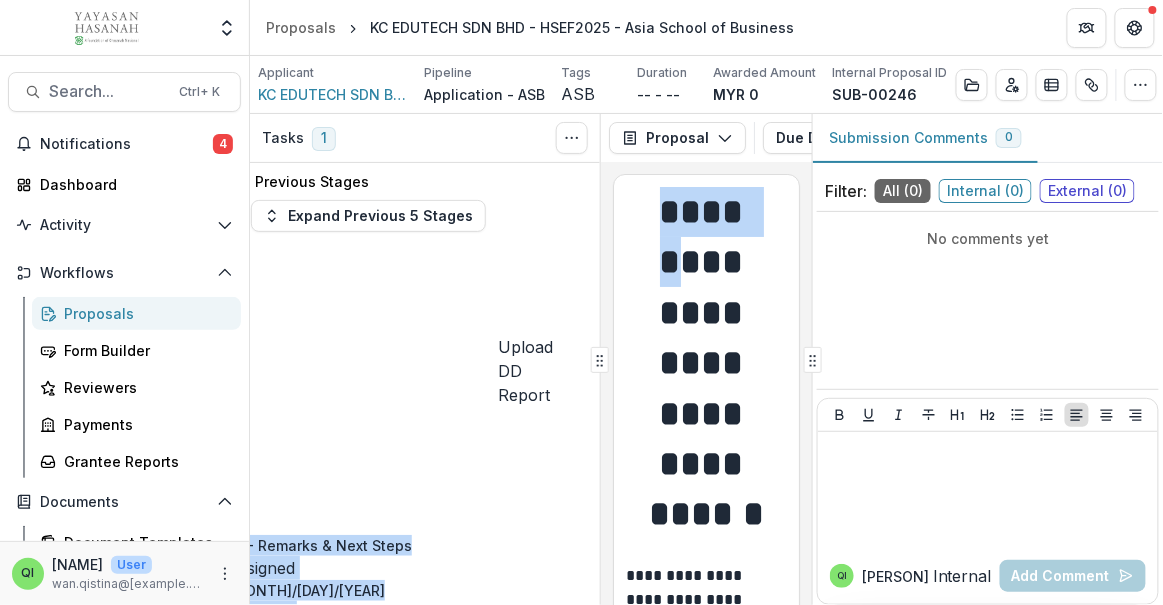 drag, startPoint x: 606, startPoint y: 252, endPoint x: 574, endPoint y: 249, distance: 32.140316 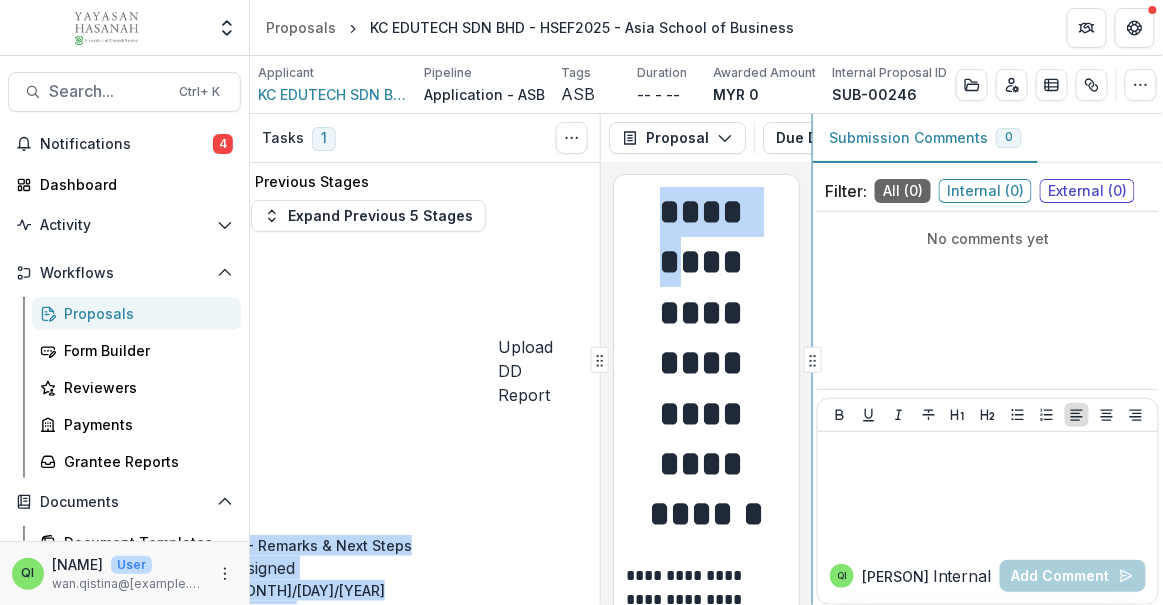 click on "Tasks 1 Show Cancelled Tasks Previous Stages Expand Previous 5 Stages Upload DD Report DD- Remarks & Next Steps Assigned 07/05/2025 Deadline 07/08/2025 Assignees [NAME] Type INTERNAL Complete Task Upload DD Reports Assigned 07/01/2025 Deadline 07/07/2025 Assignees [NAME] Type INTERNAL Review Task Add Internal Reviewer Add External Reviewers Due Diligence Questionnaire Requested Move here Questionnaire Submitted Move here Upload Questionnaire Incomplete Site Visit Move here Yayasan Hasanah Project and Partner Visit Report Template Incomplete Team Review and Decision Move here Upload Reports Incomplete Rejected Move here Invitation to Pitch Move here Pitch Decision Move here TAP Evaluation Form Incomplete JAC Move here Upload Signed Memo Incomplete Pitching Session Move here Proposal Proposal Payments Reports Grant Agreements Board Summaries Bank Details Due Diligence 2 Forms (2) KC EDUTECH SDN BHD - HSEF2025 - Asia School of Business Due Diligence Configure forms" at bounding box center (706, 359) 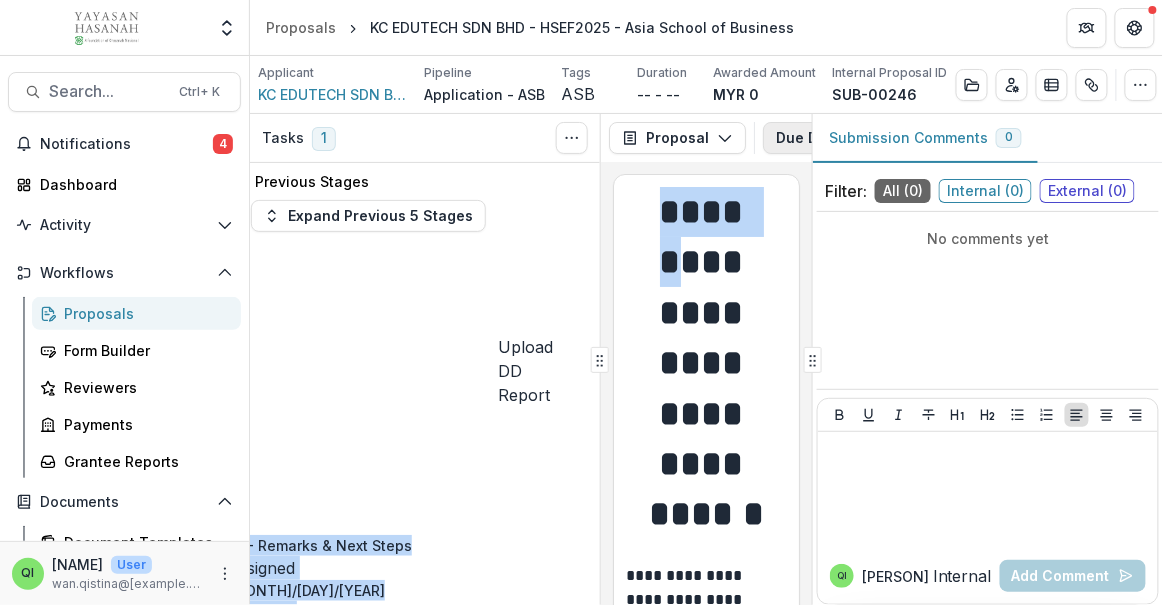 click on "Due Diligence 2" at bounding box center [850, 138] 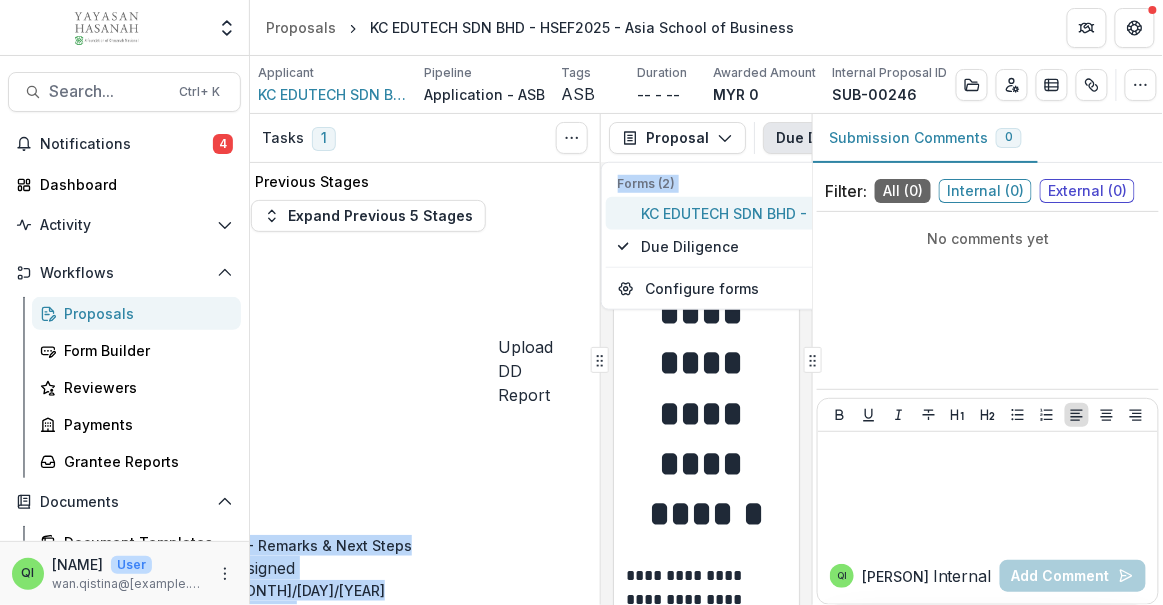 click on "KC EDUTECH SDN BHD - HSEF2025 - Asia School of Business" at bounding box center (853, 213) 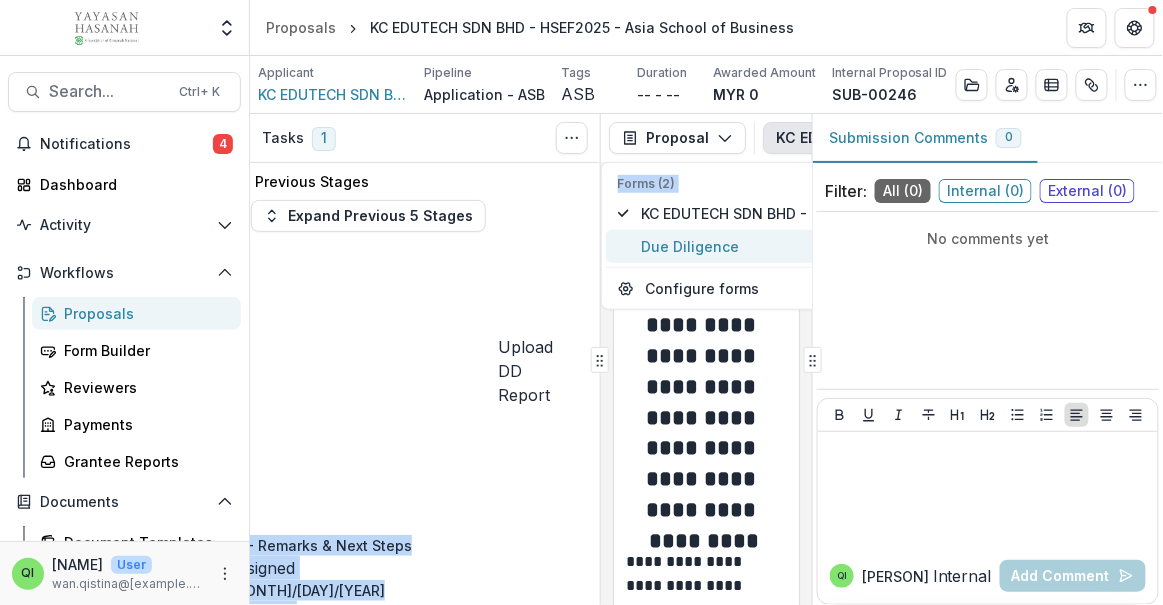 click on "Due Diligence" at bounding box center (853, 246) 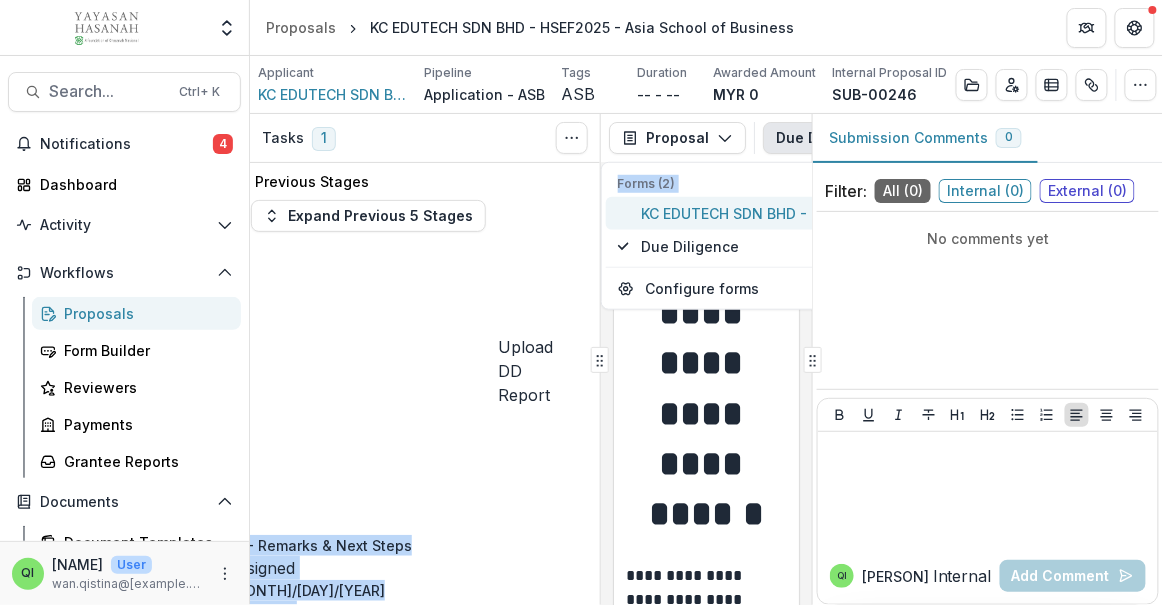 click on "KC EDUTECH SDN BHD - HSEF2025 - Asia School of Business" at bounding box center [853, 213] 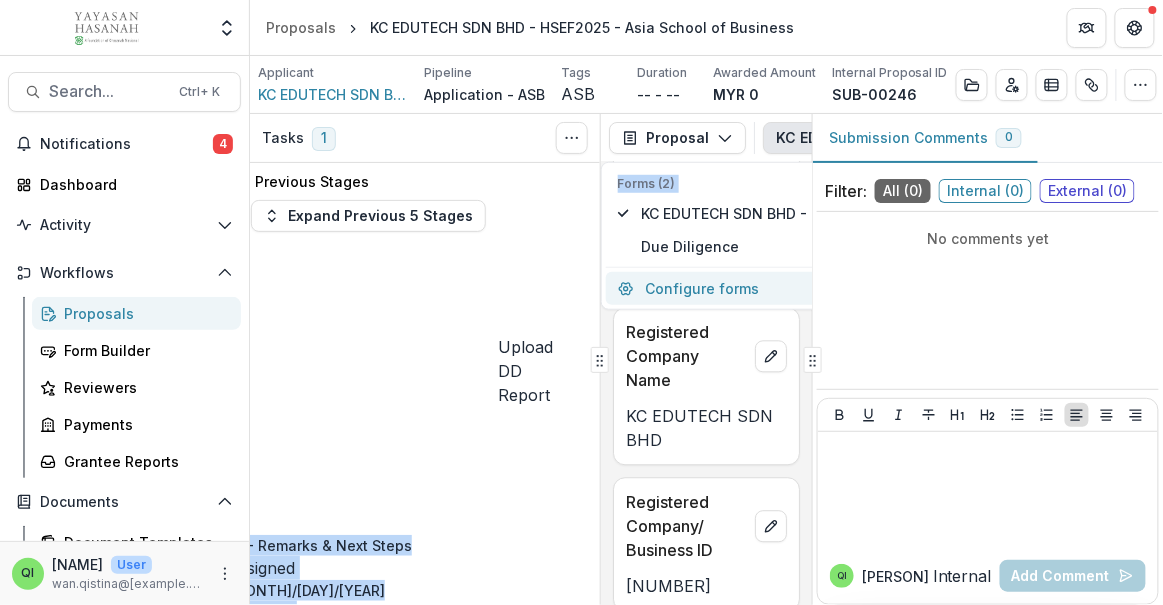 scroll, scrollTop: 1064, scrollLeft: 0, axis: vertical 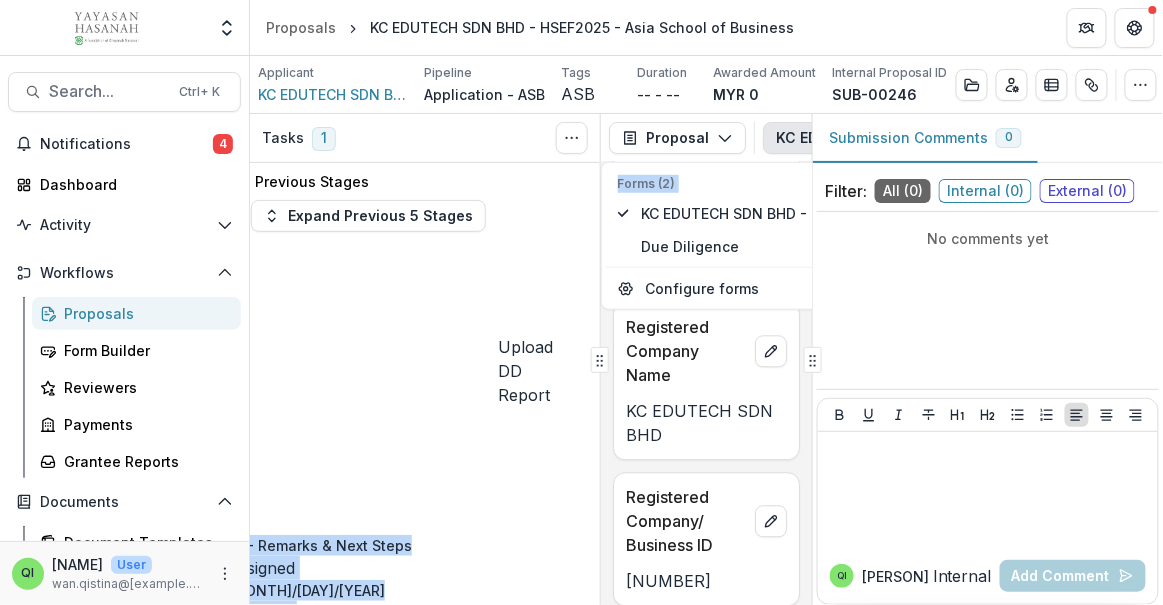 click on "Previous Stages Expand Previous 5 Stages Upload DD Report DD- Remarks & Next Steps Assigned 07/05/2025 Deadline 07/08/2025 Assignees [PERSON] Type INTERNAL Complete Task Upload DD Reports Assigned 07/01/2025 Deadline 07/07/2025 Assignees [PERSON] Type INTERNAL Review Task Add Internal Reviewer Add External Reviewers Due Diligence Questionnaire Requested Move here Questionnaire Submitted Move here Upload Questionnaire Incomplete Site Visit Move here Yayasan Hasanah Project and Partner Visit Report Template Incomplete Team Review and Decision Move here Upload Reports Incomplete Rejected Move here Invitation to Pitch Move here Pitch Decision Move here TAP Evaluation Form Incomplete JAC Move here Upload Signed Memo Incomplete Pitching Session Move here" at bounding box center (425, 384) 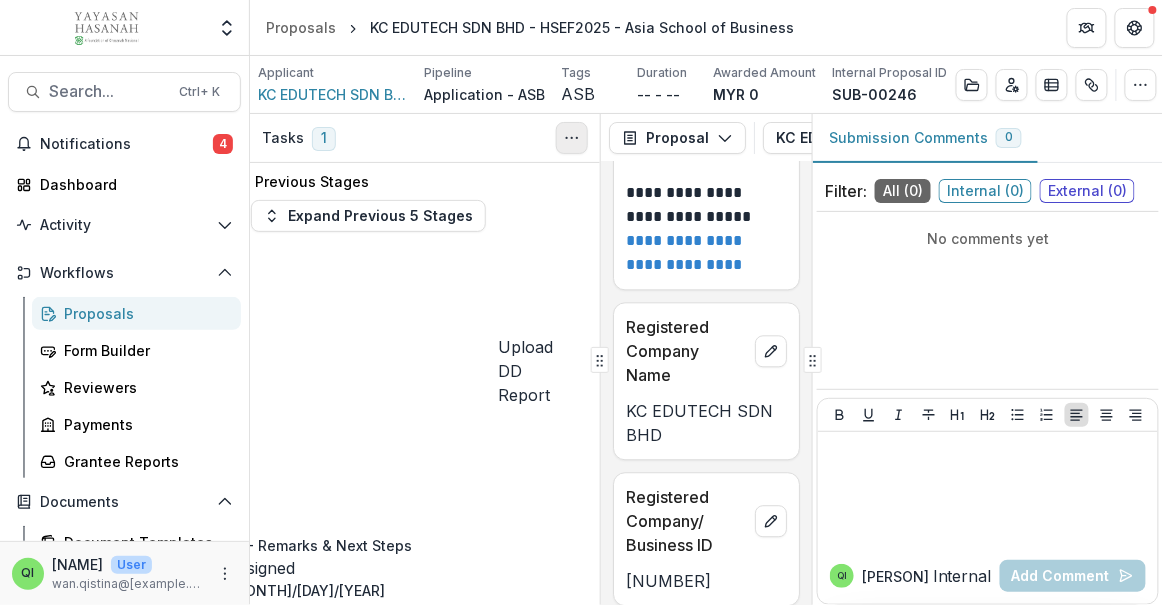 click 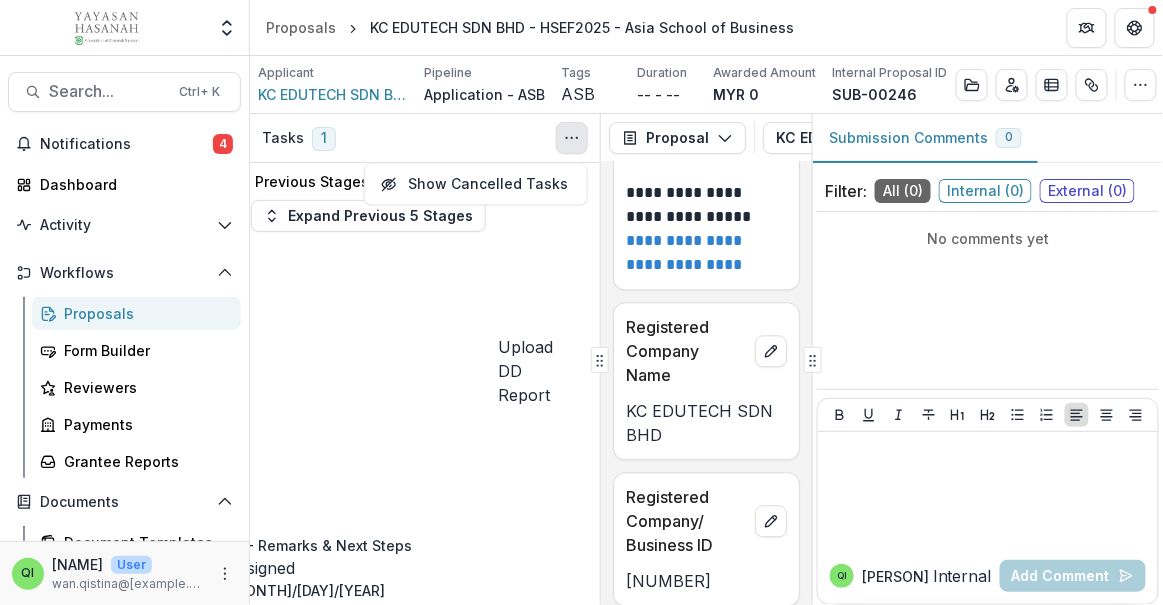 click on "Previous Stages Expand Previous 5 Stages Upload DD Report DD- Remarks & Next Steps Assigned 07/05/2025 Deadline 07/08/2025 Assignees [PERSON] Type INTERNAL Complete Task Upload DD Reports Assigned 07/01/2025 Deadline 07/07/2025 Assignees [PERSON] Type INTERNAL Review Task Add Internal Reviewer Add External Reviewers Due Diligence Questionnaire Requested Move here Questionnaire Submitted Move here Upload Questionnaire Incomplete Site Visit Move here Yayasan Hasanah Project and Partner Visit Report Template Incomplete Team Review and Decision Move here Upload Reports Incomplete Rejected Move here Invitation to Pitch Move here Pitch Decision Move here TAP Evaluation Form Incomplete JAC Move here Upload Signed Memo Incomplete Pitching Session Move here" at bounding box center [425, 384] 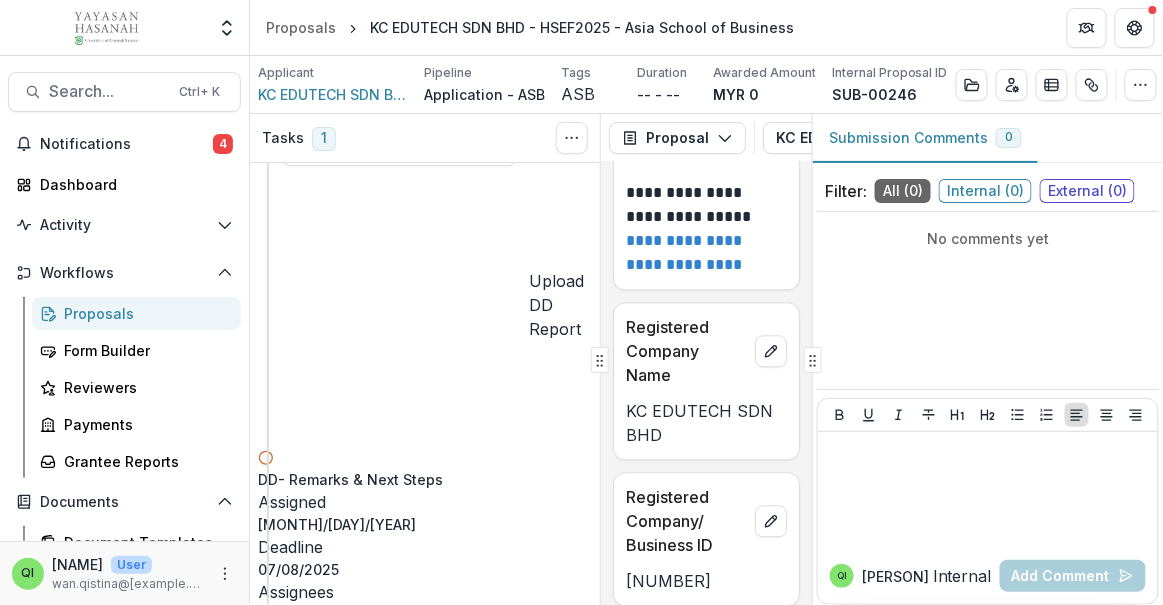 scroll, scrollTop: 0, scrollLeft: 0, axis: both 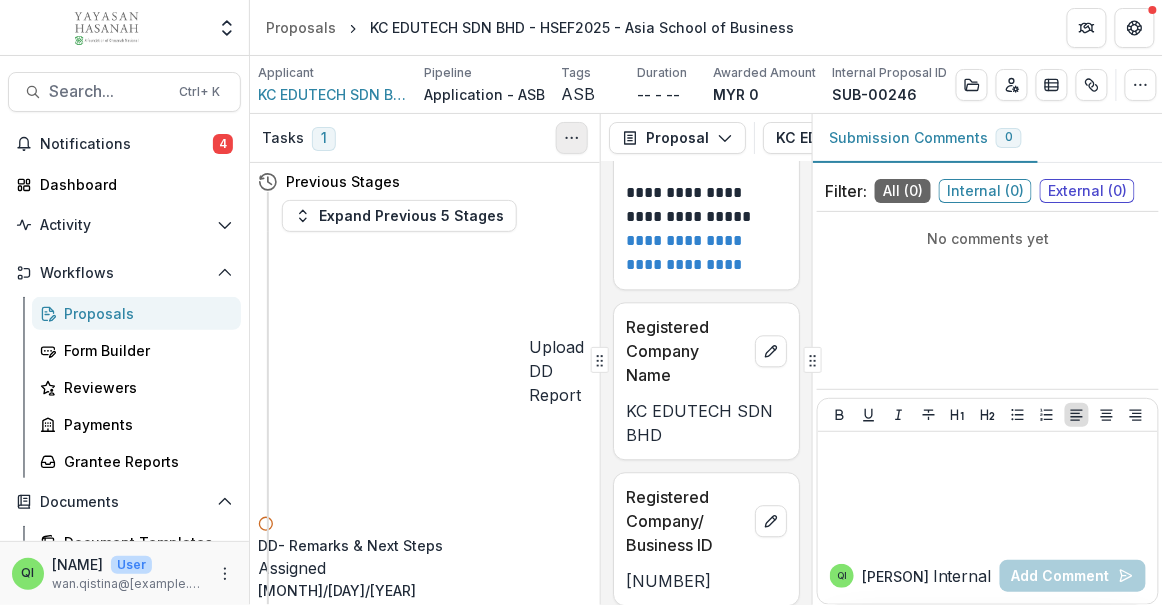 click at bounding box center (572, 138) 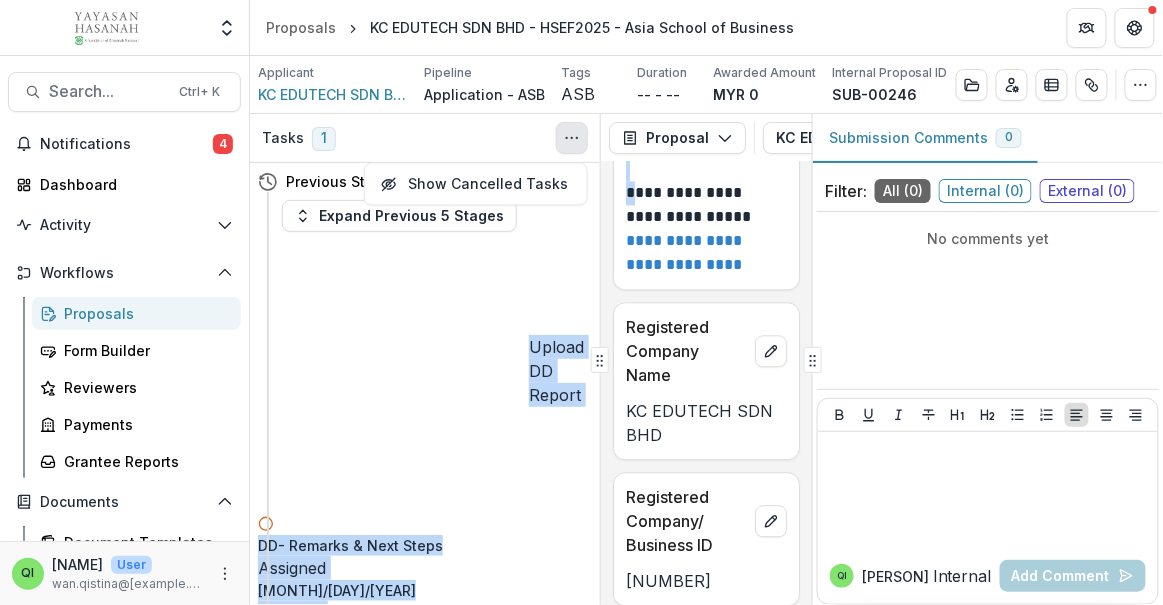 scroll, scrollTop: 0, scrollLeft: 42, axis: horizontal 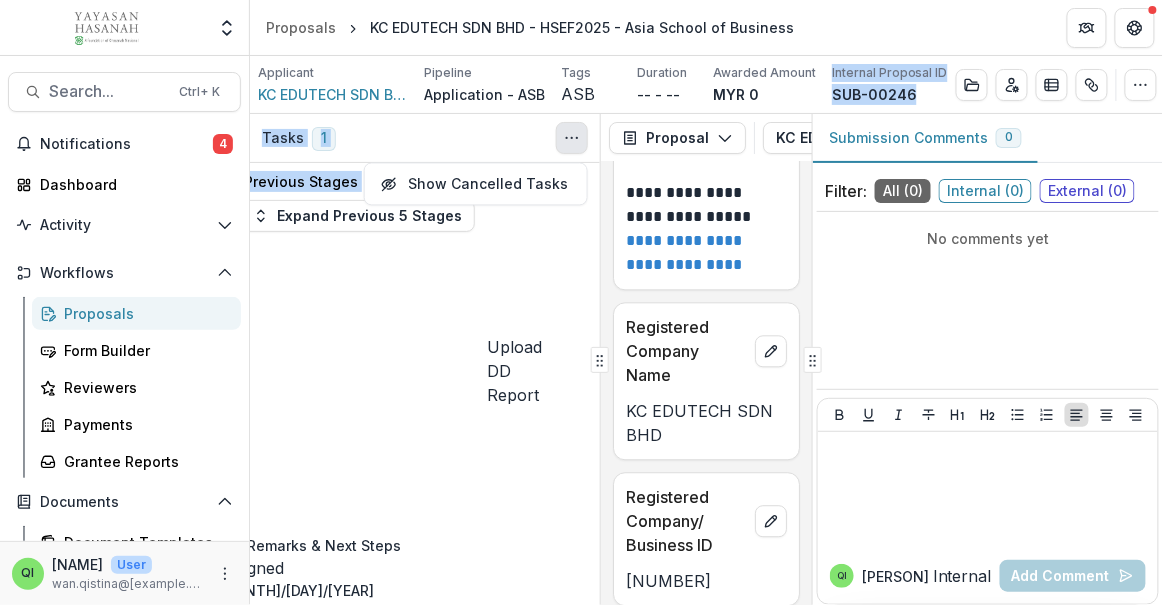 drag, startPoint x: 533, startPoint y: 220, endPoint x: 823, endPoint y: 102, distance: 313.08786 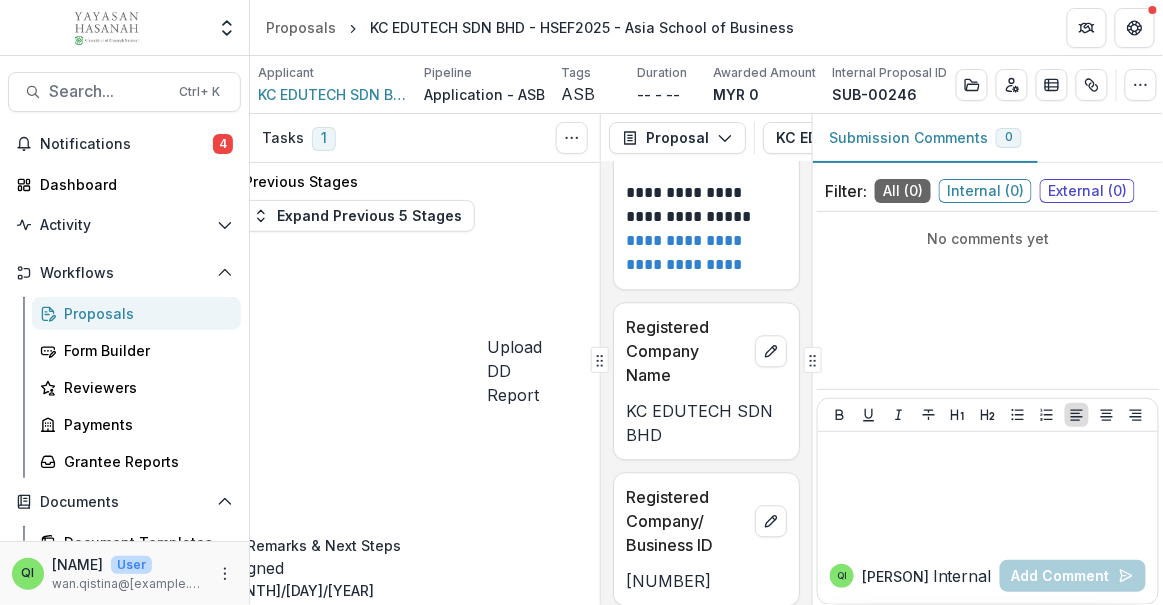 click on "No comments yet" at bounding box center [988, 300] 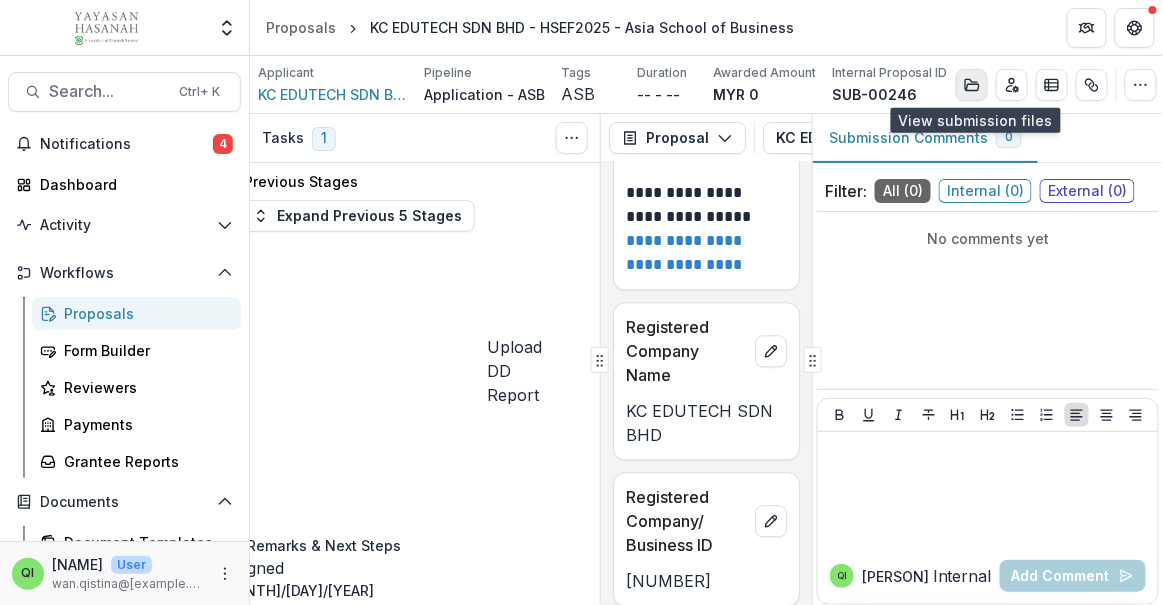 click at bounding box center (972, 85) 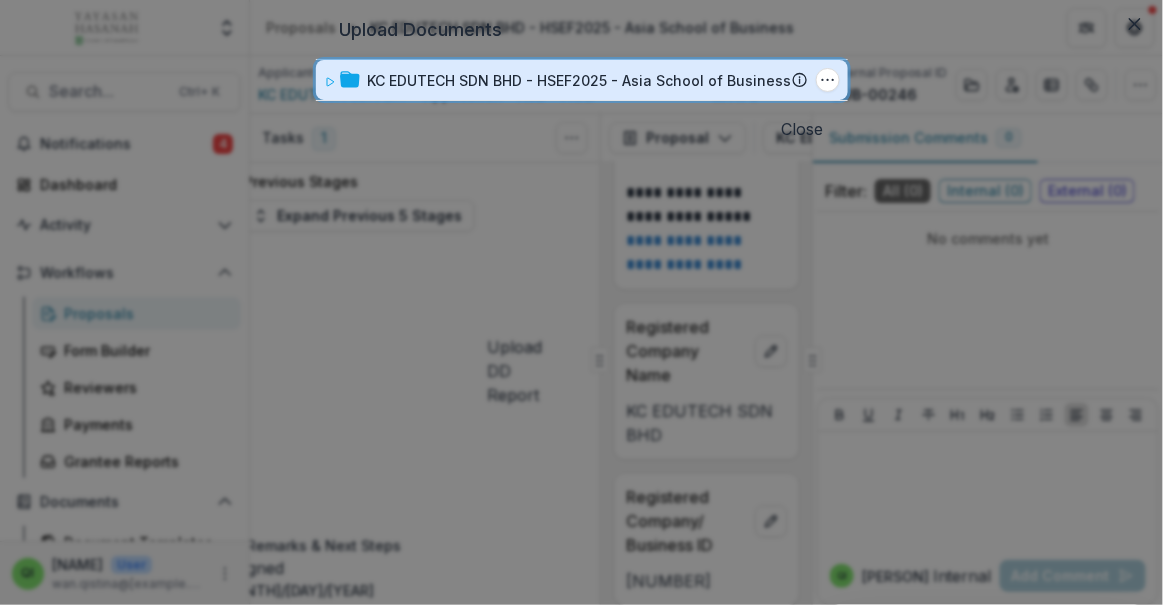 click on "KC EDUTECH SDN BHD - HSEF2025 - Asia School of Business" at bounding box center (588, 80) 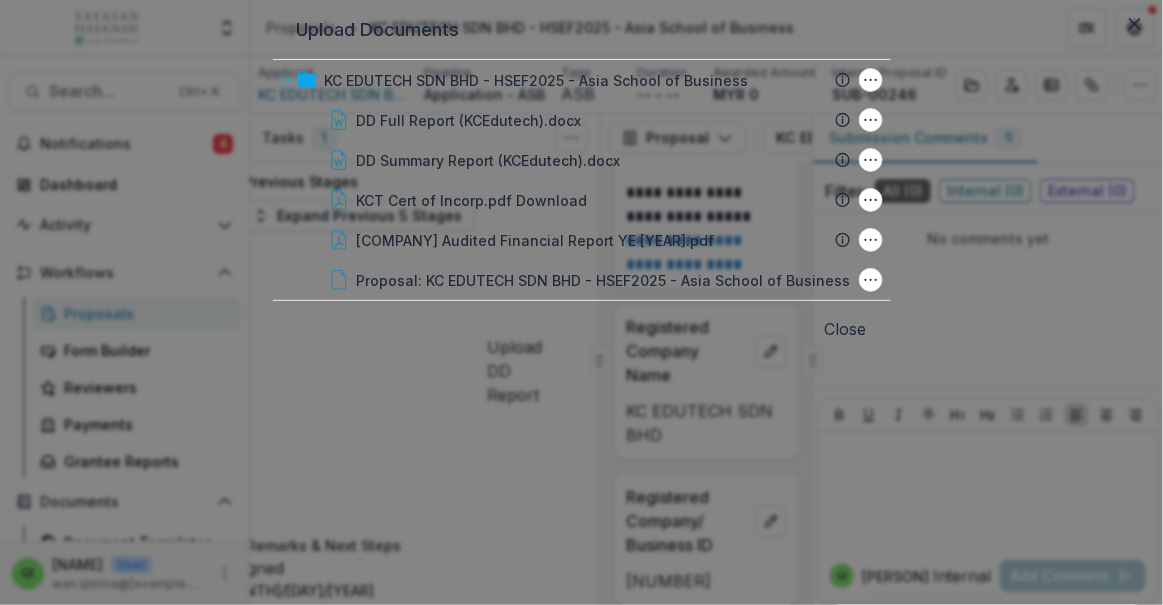 click on "Upload Documents KC EDUTECH SDN BHD - HSEF2025 - Asia School of Business Submission Temelio Proposal Attached Submission Report Tasks No tasks Folder Options Rename Add Subfolder Delete DD Full Report (KCEdutech).docx File Options Download Rename Delete DD Summary Report (KCEdutech).docx File Options Download Rename Delete KCT Cert of Incorp.pdf File Options Download Rename Delete KC Edutech Sdn Bhd Audited Financial Report YE 31.12.2023.pdf File Options Download Rename Delete Proposal: KC EDUTECH SDN BHD - HSEF2025 - Asia School of Business File Options Download Rename Delete
To pick up a draggable item, press the space bar.
While dragging, use the arrow keys to move the item.
Press space again to drop the item in its new position, or press escape to cancel.
Close" at bounding box center [581, 302] 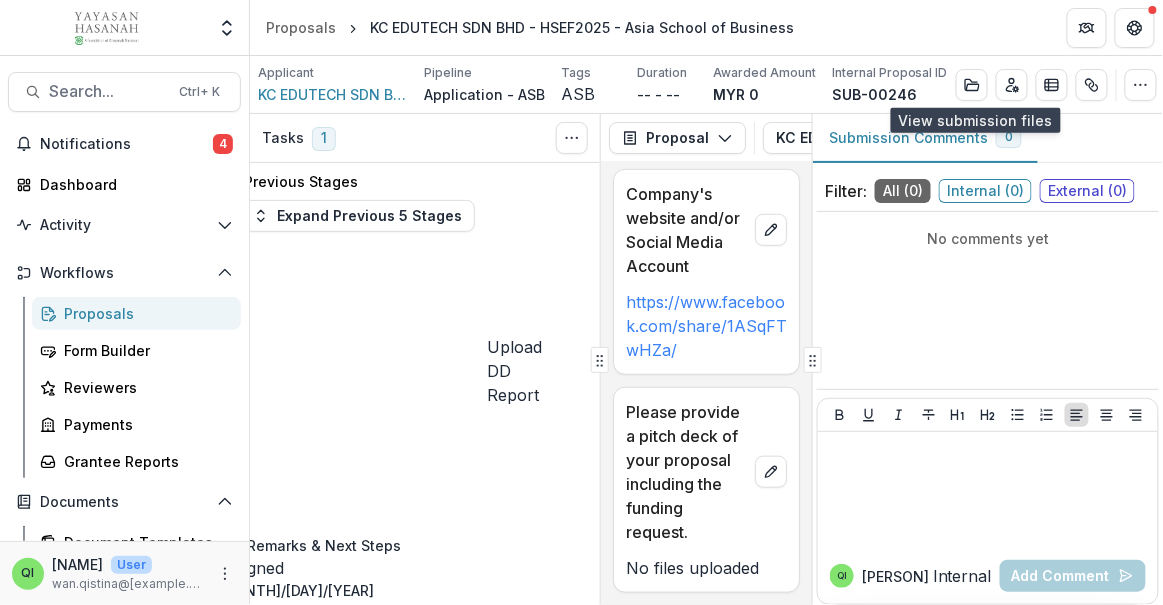 scroll, scrollTop: 11532, scrollLeft: 0, axis: vertical 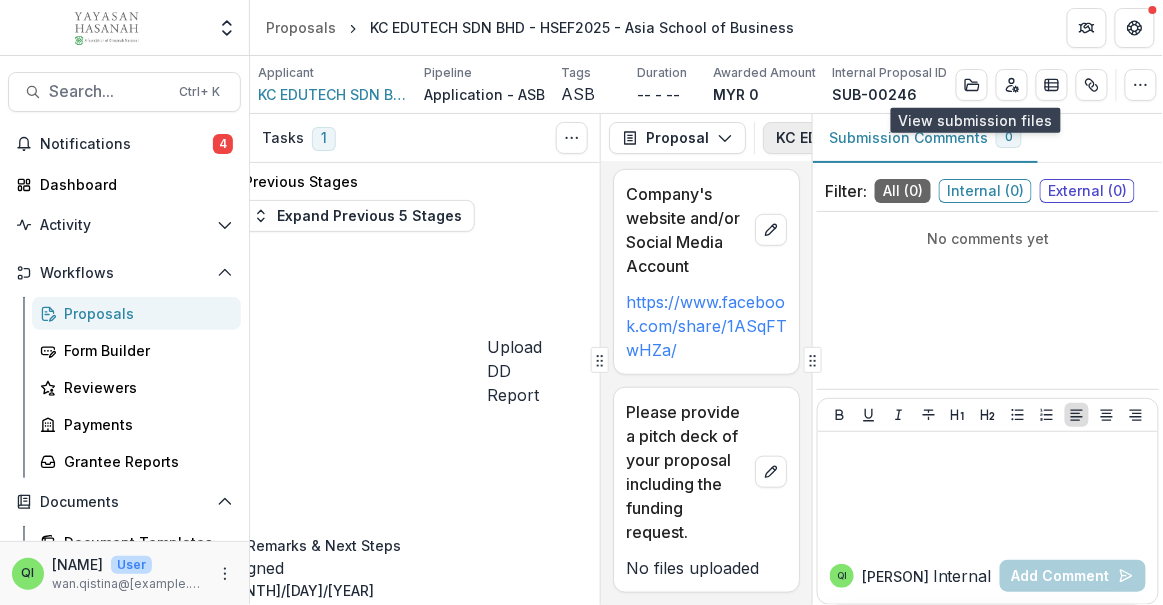 click on "KC EDUTECH SDN BHD - HSEF2025 - Asia School of Business 2" at bounding box center (1017, 138) 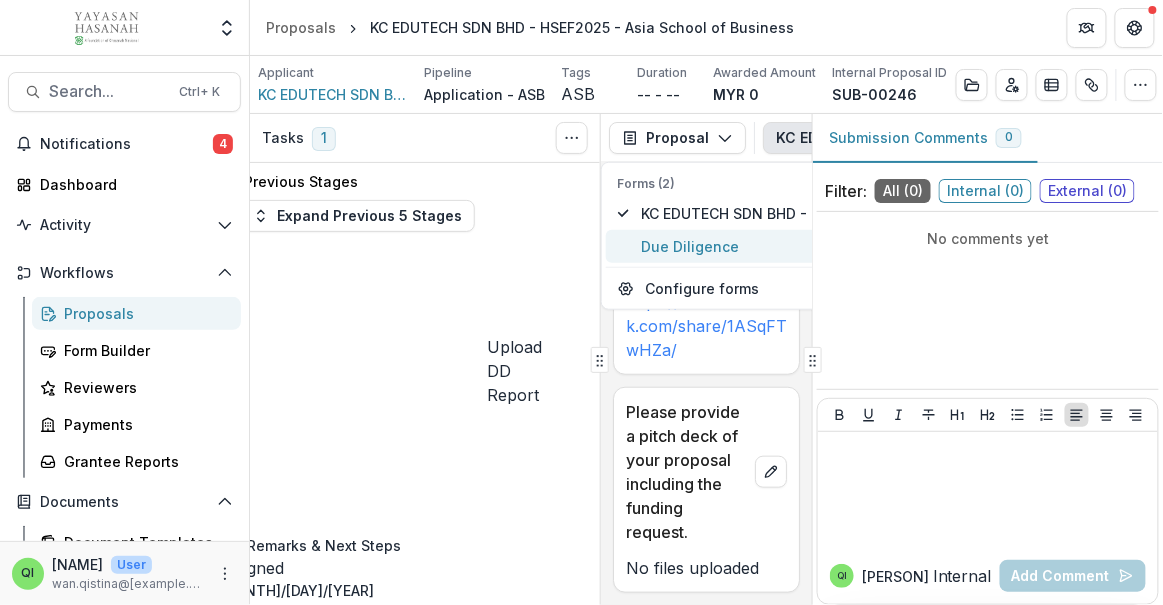 click on "Due Diligence" at bounding box center (853, 246) 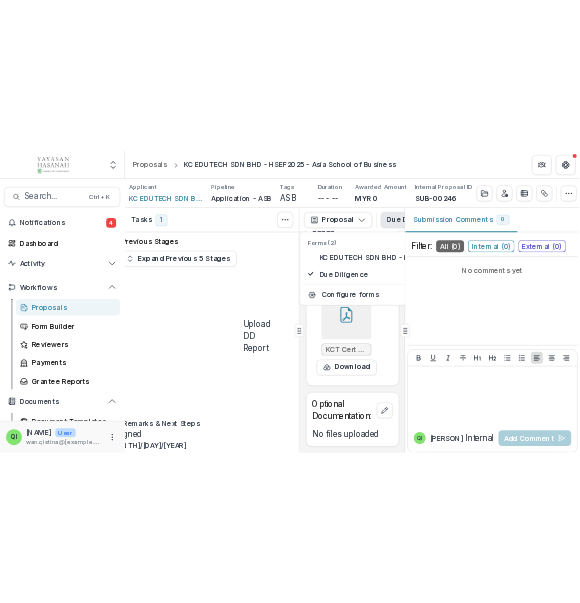 scroll, scrollTop: 39170, scrollLeft: 0, axis: vertical 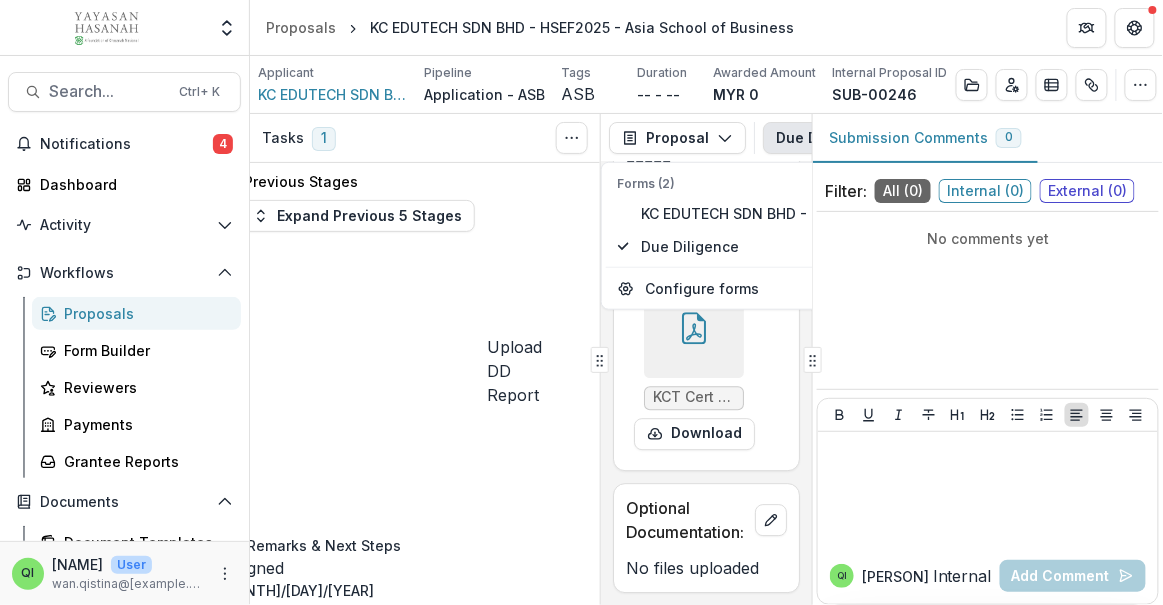 click on "No comments yet" at bounding box center (988, 300) 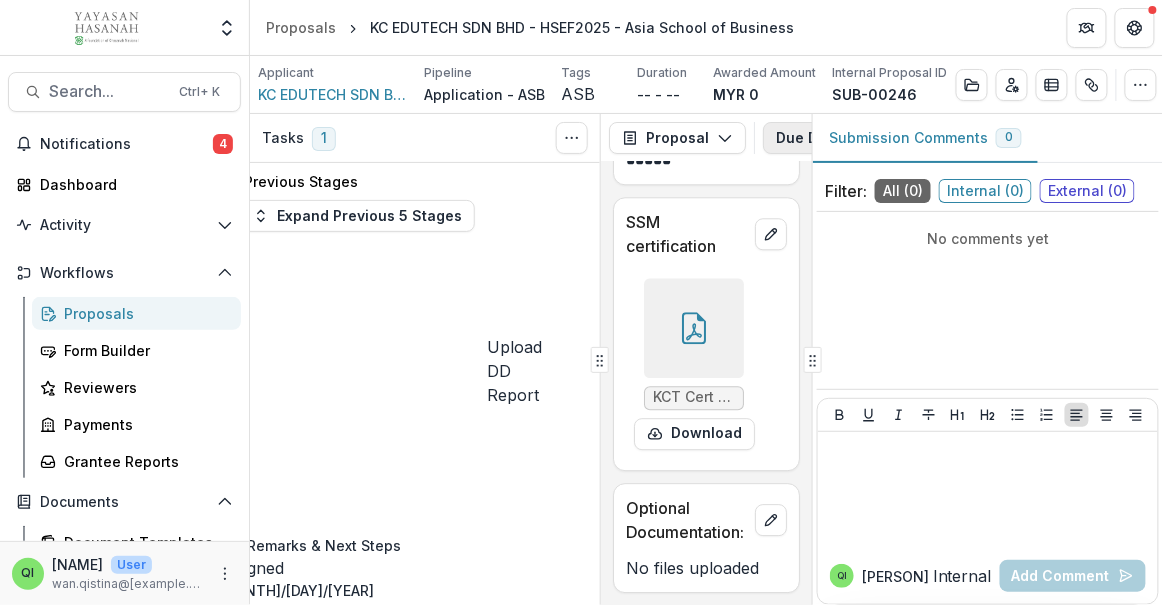 click on "Due Diligence 2" at bounding box center (850, 138) 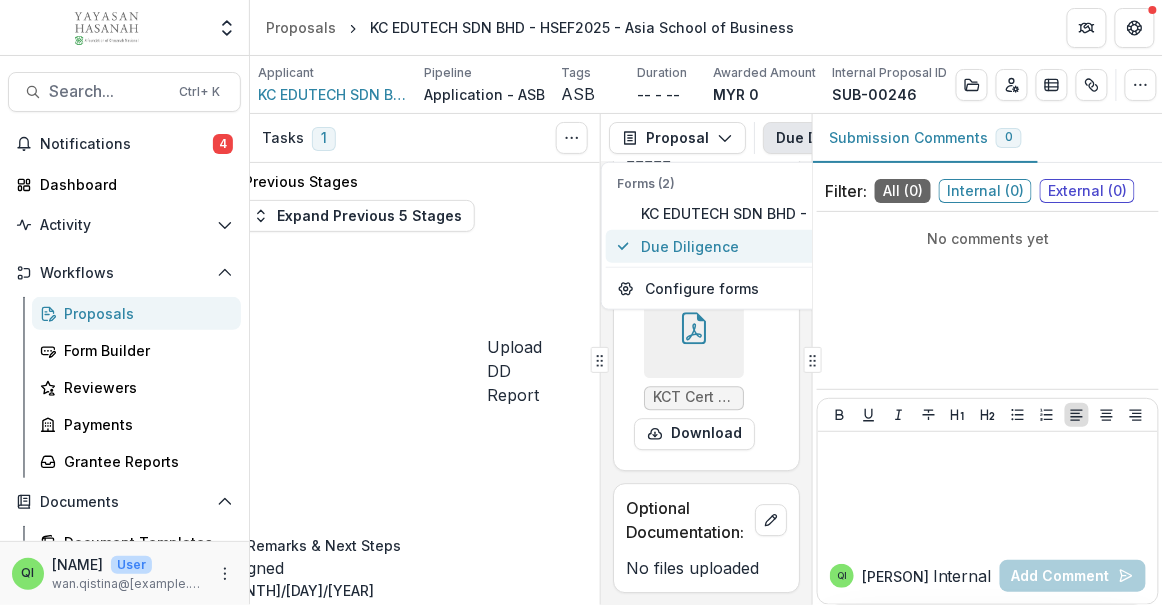 click on "Due Diligence" at bounding box center (853, 246) 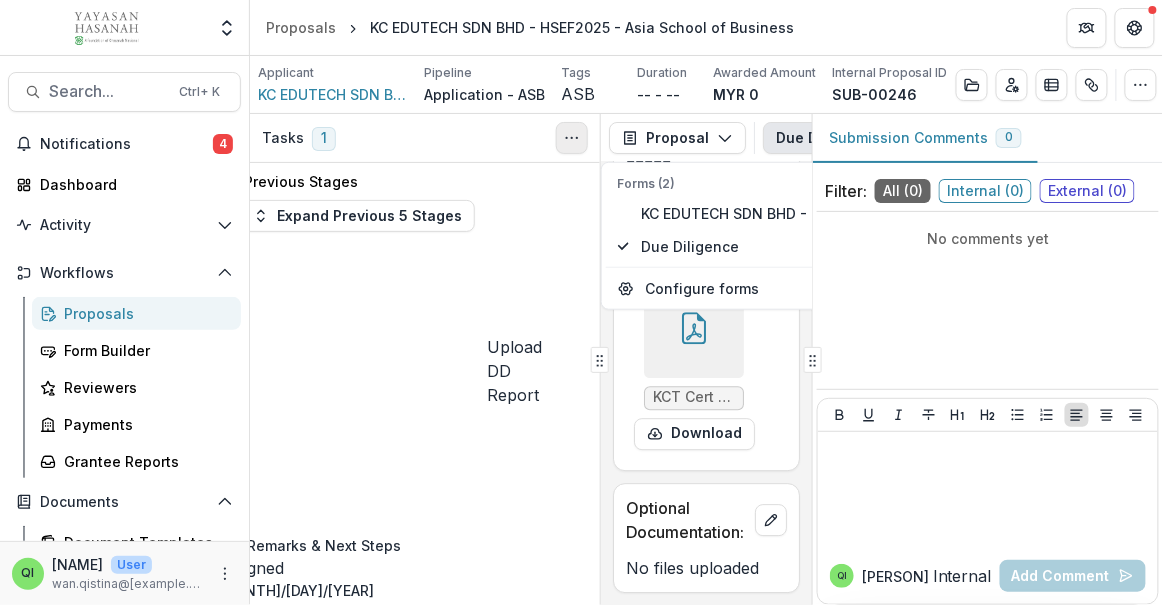 click 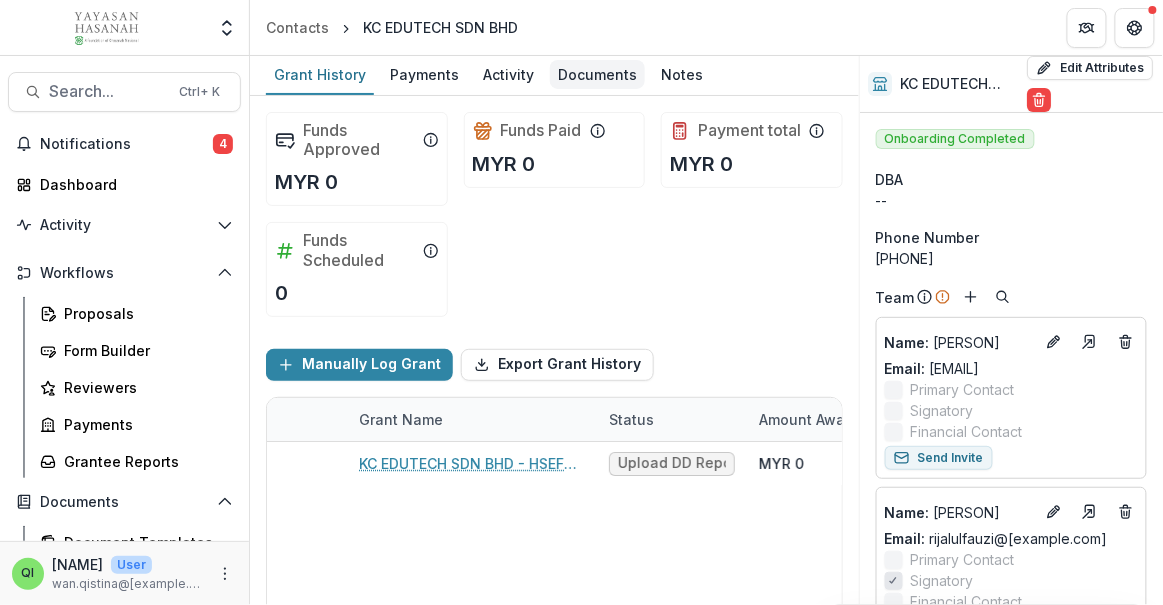 click on "Documents" at bounding box center [597, 74] 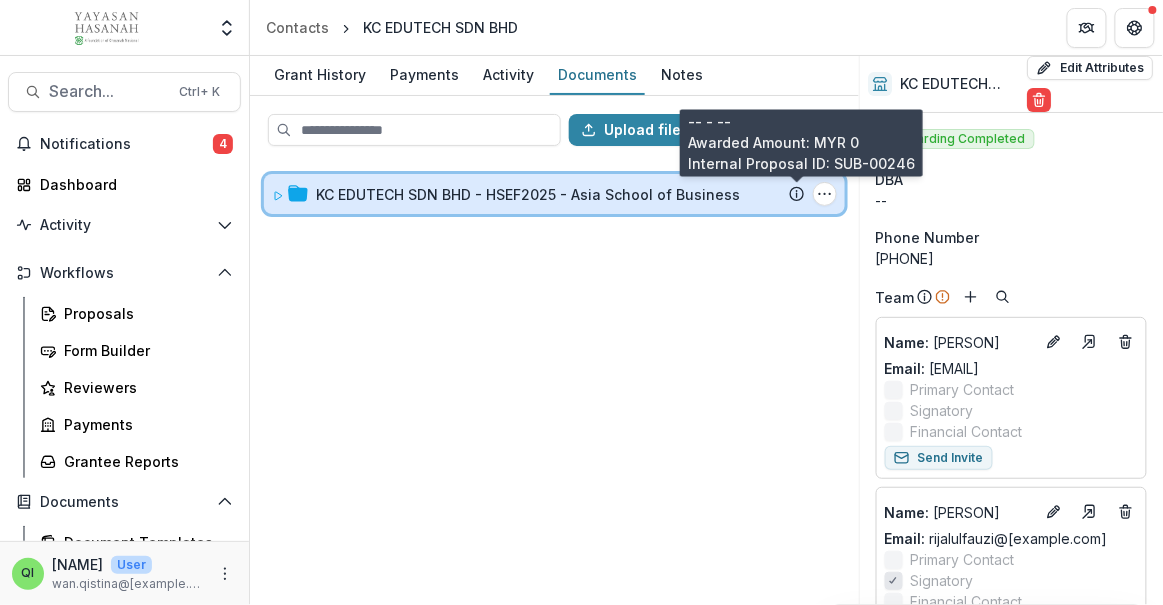 click 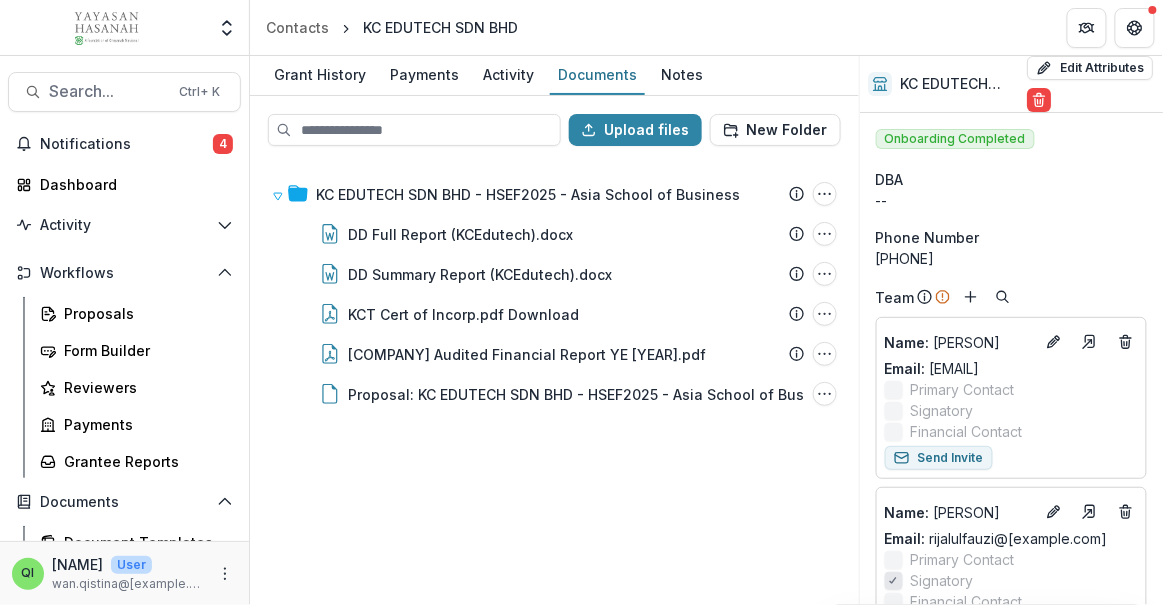 click on "KC EDUTECH SDN BHD - HSEF2025 - Asia School of Business Submission Temelio Proposal Attached Submission Report Tasks No tasks Folder Options Rename Add Subfolder Delete DD Full Report (KCEdutech).docx File Options Download Rename Delete DD Summary Report (KCEdutech).docx File Options Download Rename Delete KCT Cert of Incorp.pdf File Options Download Rename Delete KC Edutech Sdn Bhd Audited Financial Report YE 31.12.2023.pdf File Options Download Rename Delete Proposal: KC EDUTECH SDN BHD - HSEF2025 - Asia School of Business File Options Download Rename Delete" at bounding box center (554, 382) 